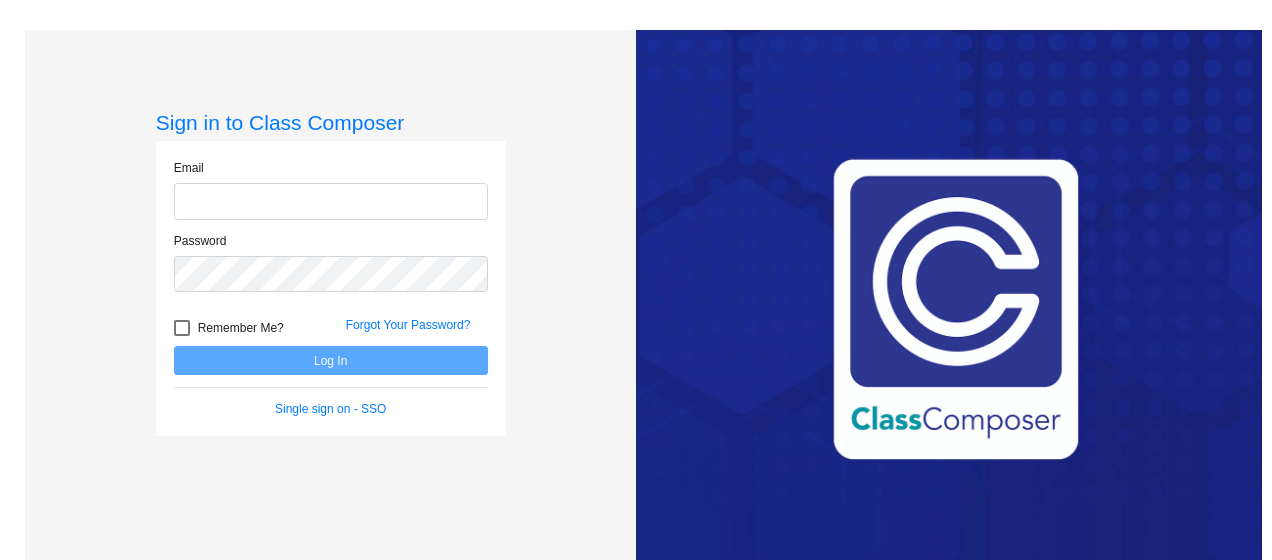 scroll, scrollTop: 0, scrollLeft: 0, axis: both 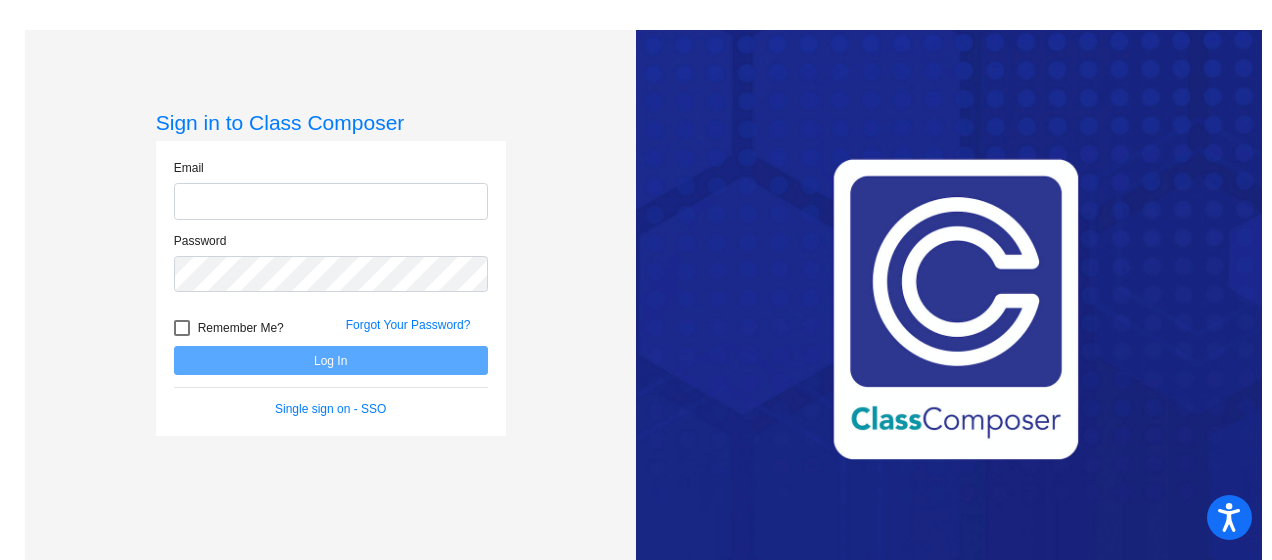 type on "[EMAIL]" 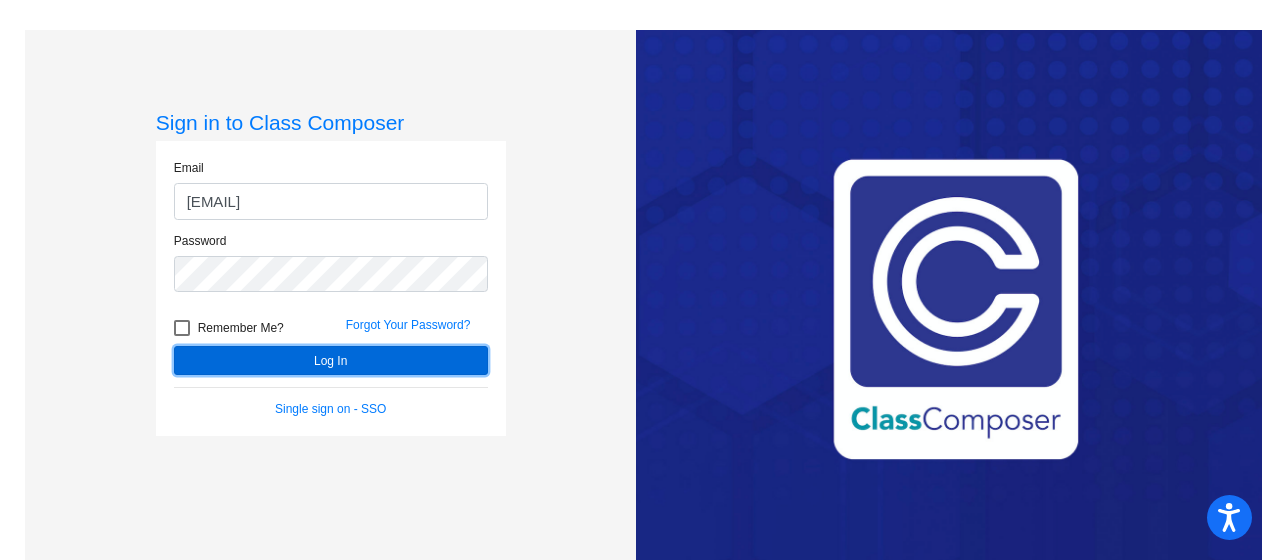 click on "Log In" 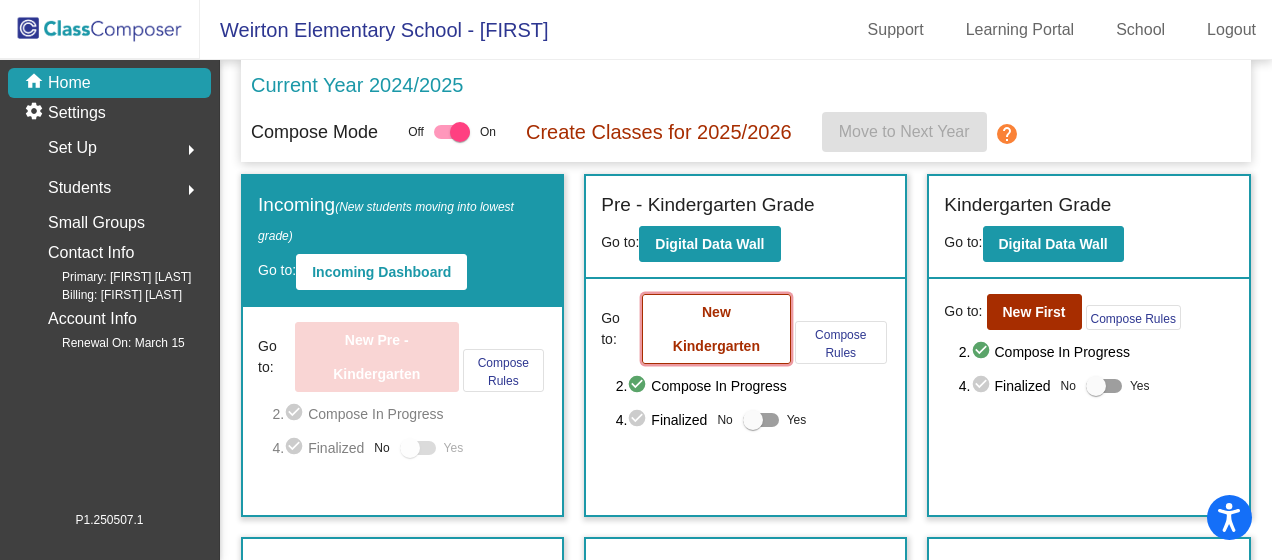 click on "New Kindergarten" 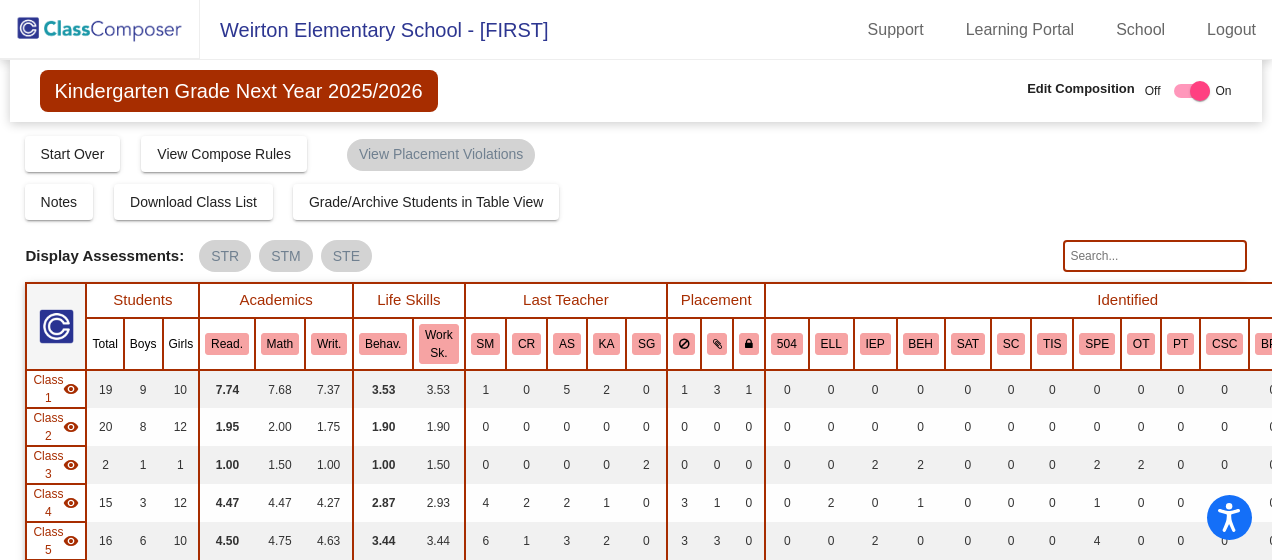 click at bounding box center [1192, 91] 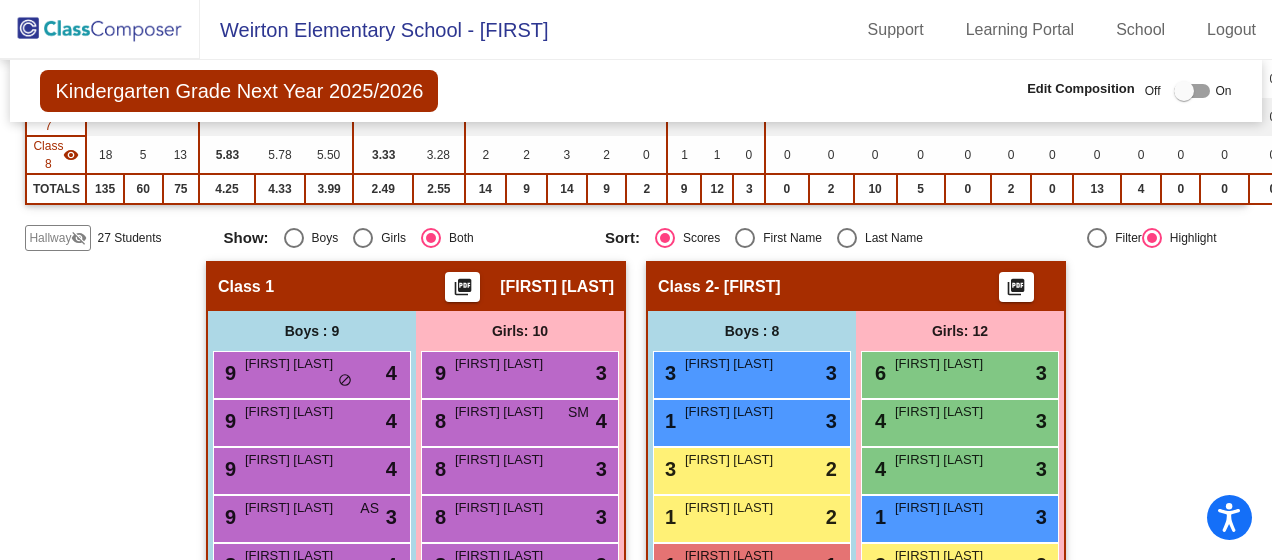scroll, scrollTop: 600, scrollLeft: 0, axis: vertical 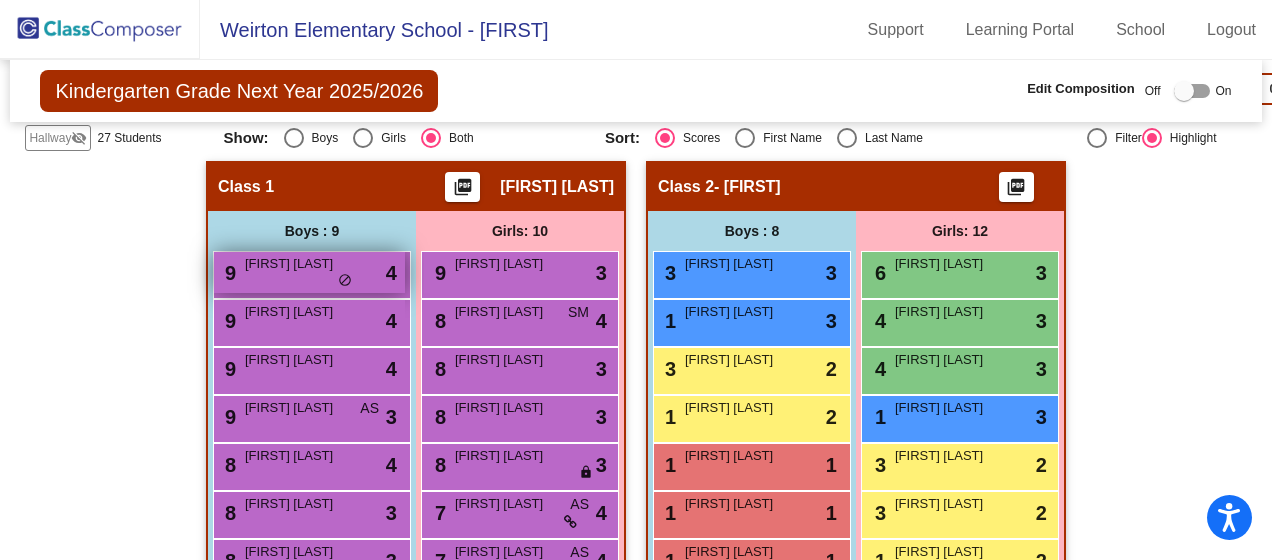 click on "[FIRST] [LAST]" at bounding box center [295, 264] 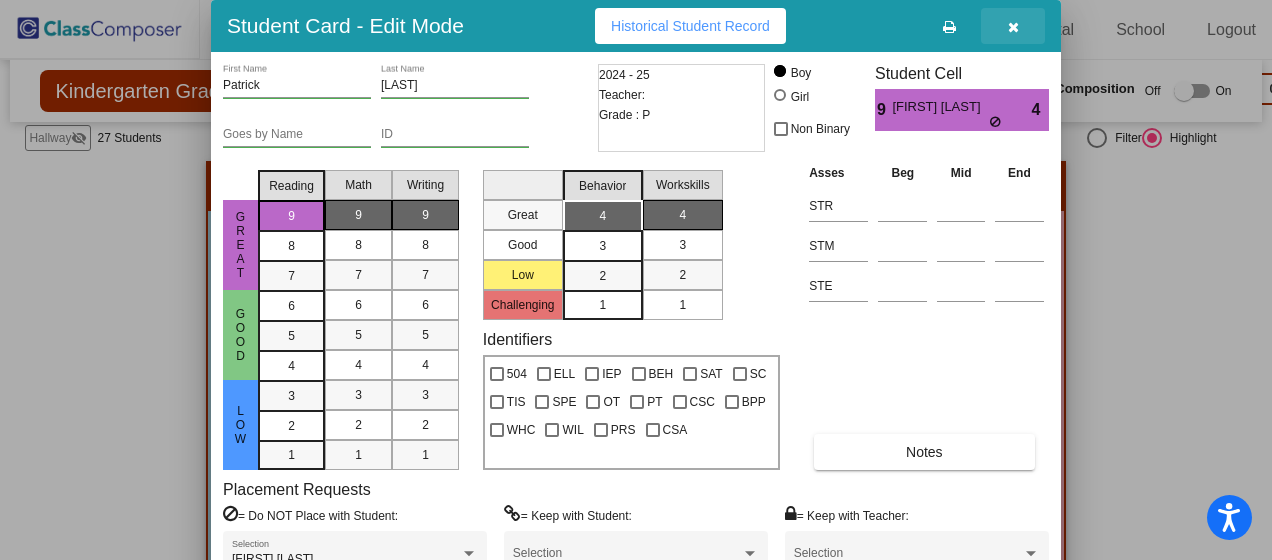 click at bounding box center [1013, 27] 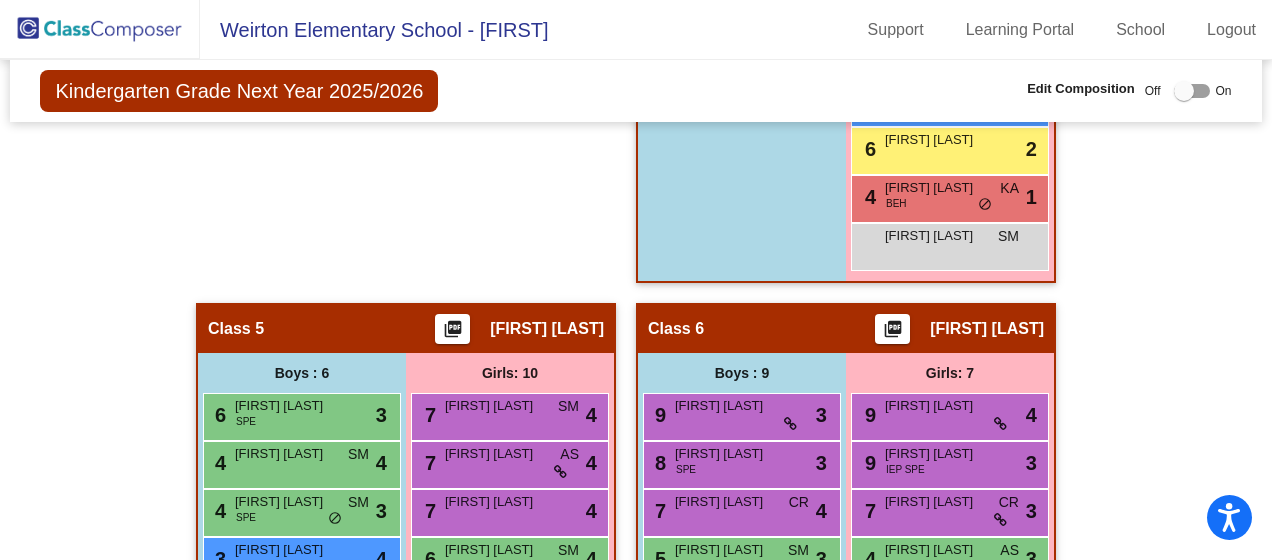scroll, scrollTop: 1754, scrollLeft: 0, axis: vertical 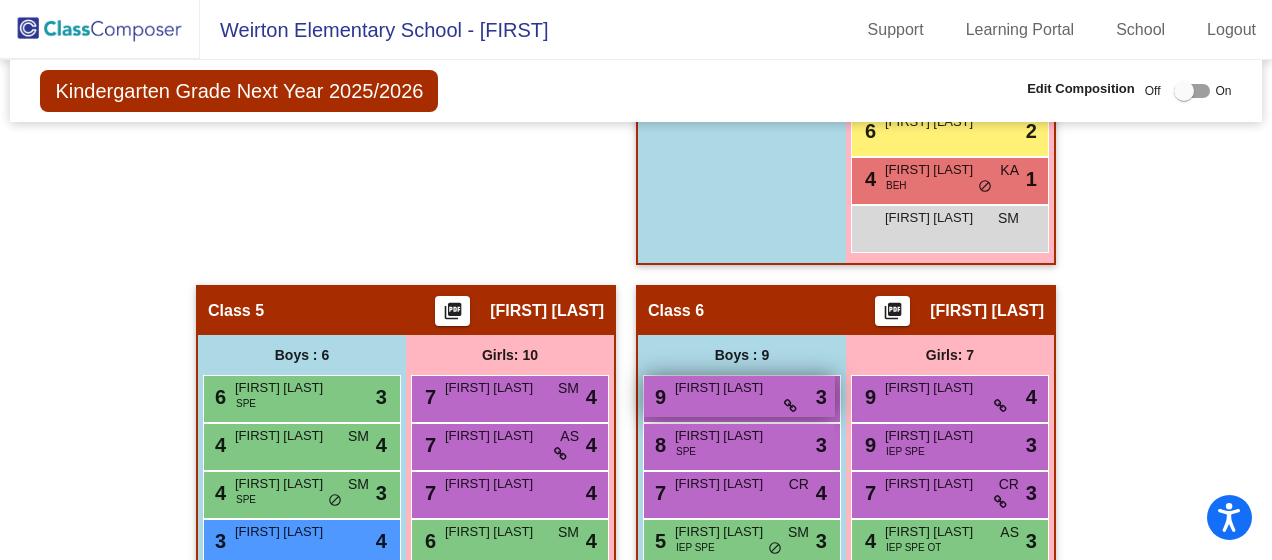 click at bounding box center (790, 406) 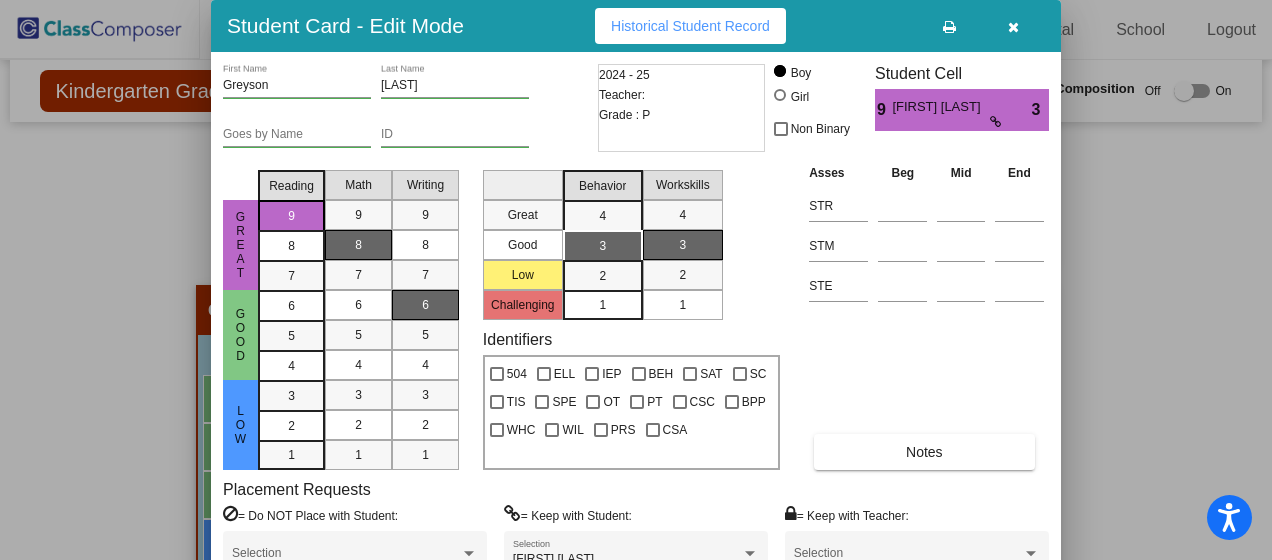 drag, startPoint x: 1266, startPoint y: 358, endPoint x: 1275, endPoint y: 392, distance: 35.17101 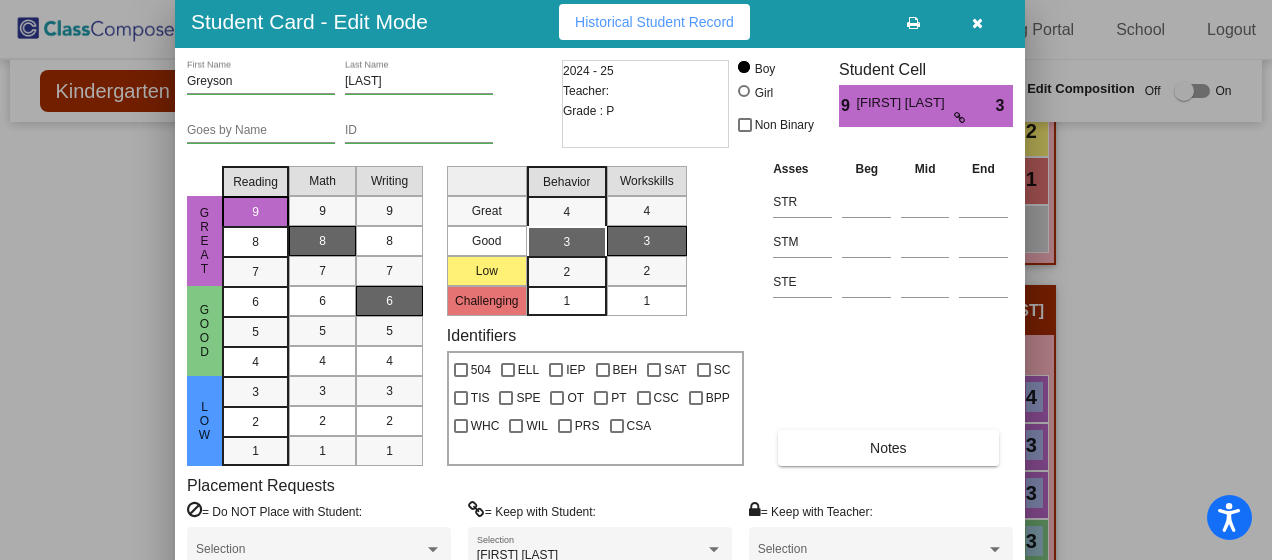 drag, startPoint x: 572, startPoint y: 16, endPoint x: 536, endPoint y: 12, distance: 36.221542 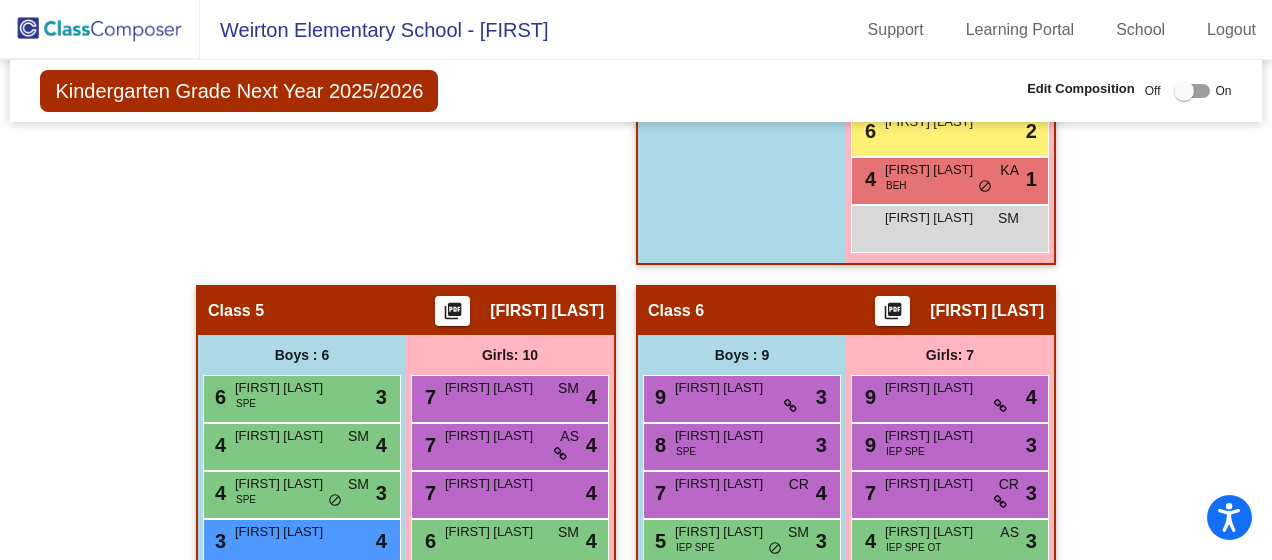 click on "Hallway   - Hallway Class  picture_as_pdf  Add Student  First Name Last Name Student Id  (Recommended)   Boy   Girl   Non Binary Add Close  Boys : 18  5 [FIRST] [LAST] lock do_not_disturb_alt 3 1 [FIRST] [LAST] lock do_not_disturb_alt 3 3 [FIRST] [LAST] IEP SPE lock do_not_disturb_alt 2 [FIRST] [LAST] lock do_not_disturb_alt [FIRST] [LAST] lock do_not_disturb_alt [FIRST] [LAST] lock do_not_disturb_alt [FIRST] [LAST] IEP lock do_not_disturb_alt [FIRST] [LAST] lock do_not_disturb_alt [FIRST] [LAST] lock do_not_disturb_alt [FIRST] [LAST] lock do_not_disturb_alt [FIRST] [LAST] lock do_not_disturb_alt [FIRST] [LAST] lock do_not_disturb_alt [FIRST] [LAST] lock do_not_disturb_alt [FIRST] [LAST] lock do_not_disturb_alt [FIRST] [LAST] lock do_not_disturb_alt [FIRST] [LAST] lock do_not_disturb_alt [FIRST] [LAST] lock do_not_disturb_alt [FIRST] [LAST] lock do_not_disturb_alt [FIRST] [LAST] lock do_not_disturb_alt Girls: 9 [FIRST] [LAST] lock do_not_disturb_alt [FIRST] [LAST] lock do_not_disturb_alt [FIRST] [LAST] lock do_not_disturb_alt [FIRST] [LAST] lock do_not_disturb_alt [FIRST] [LAST]" 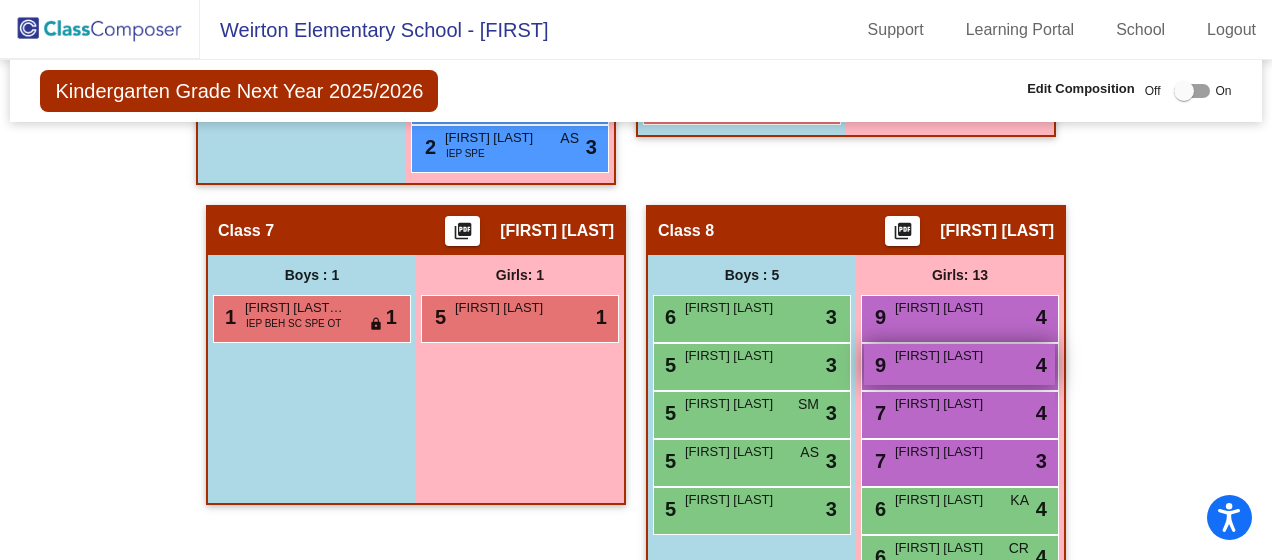 scroll, scrollTop: 1754, scrollLeft: 0, axis: vertical 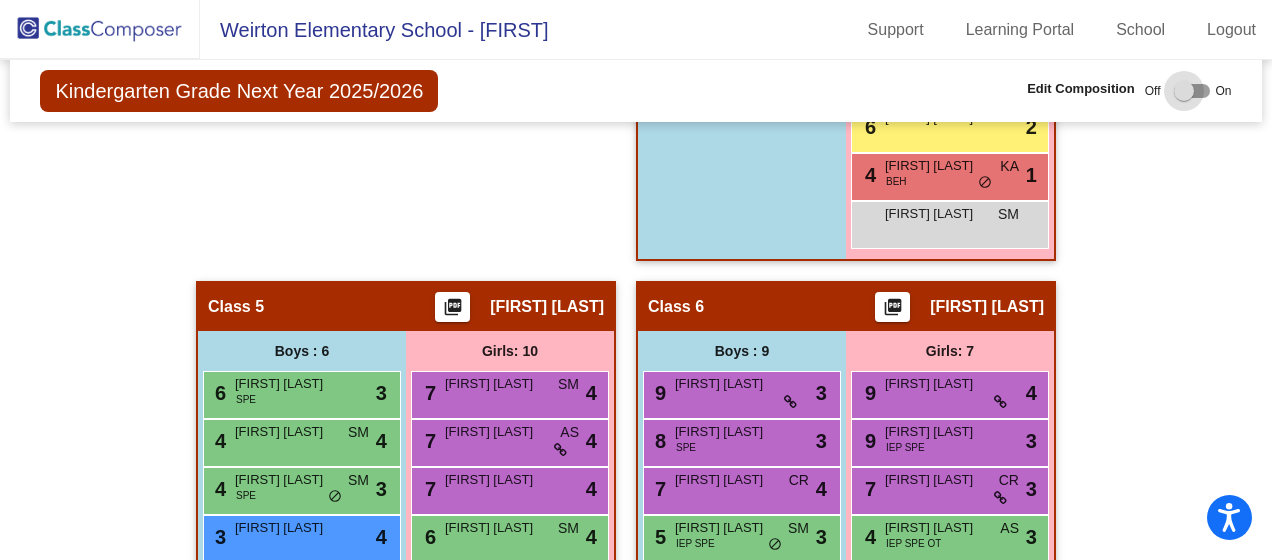 click at bounding box center (1192, 91) 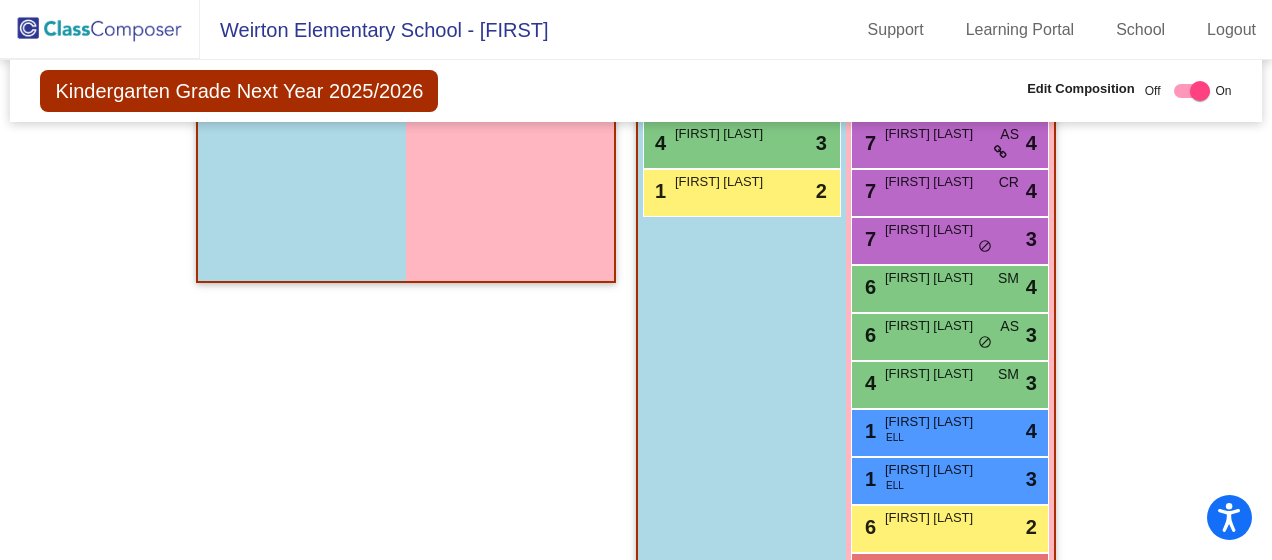 scroll, scrollTop: 1376, scrollLeft: 0, axis: vertical 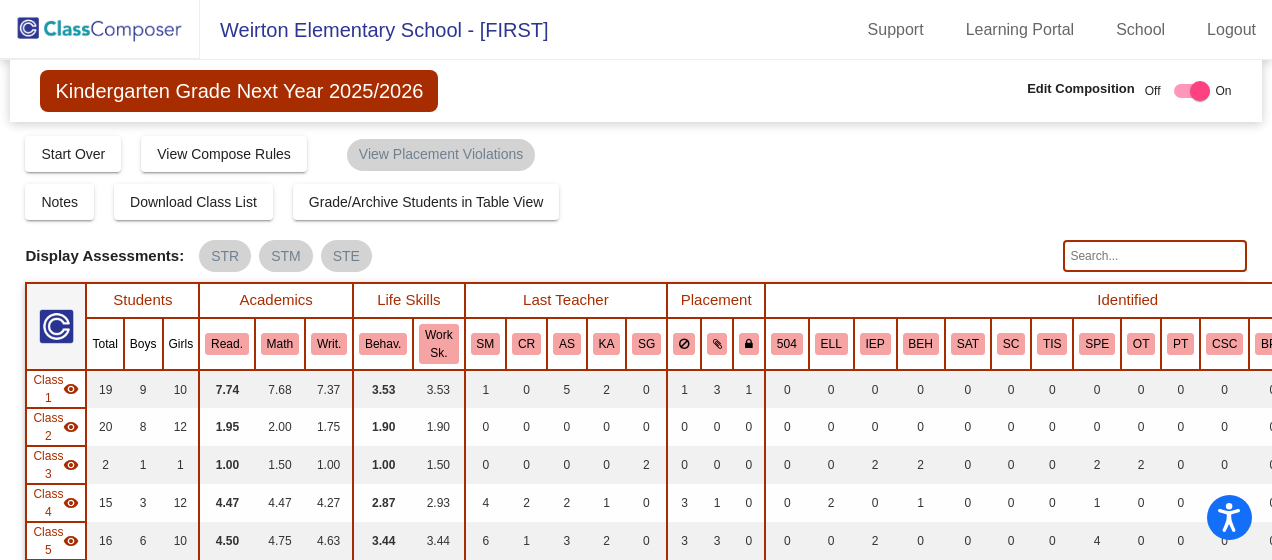 click on "visibility" 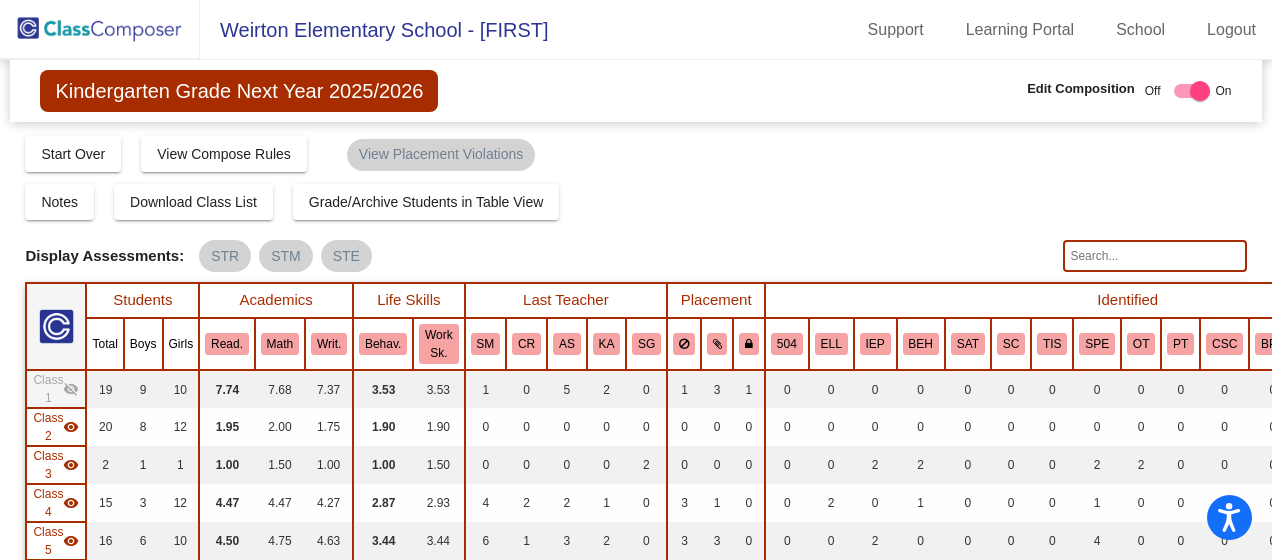 click on "Class 2" 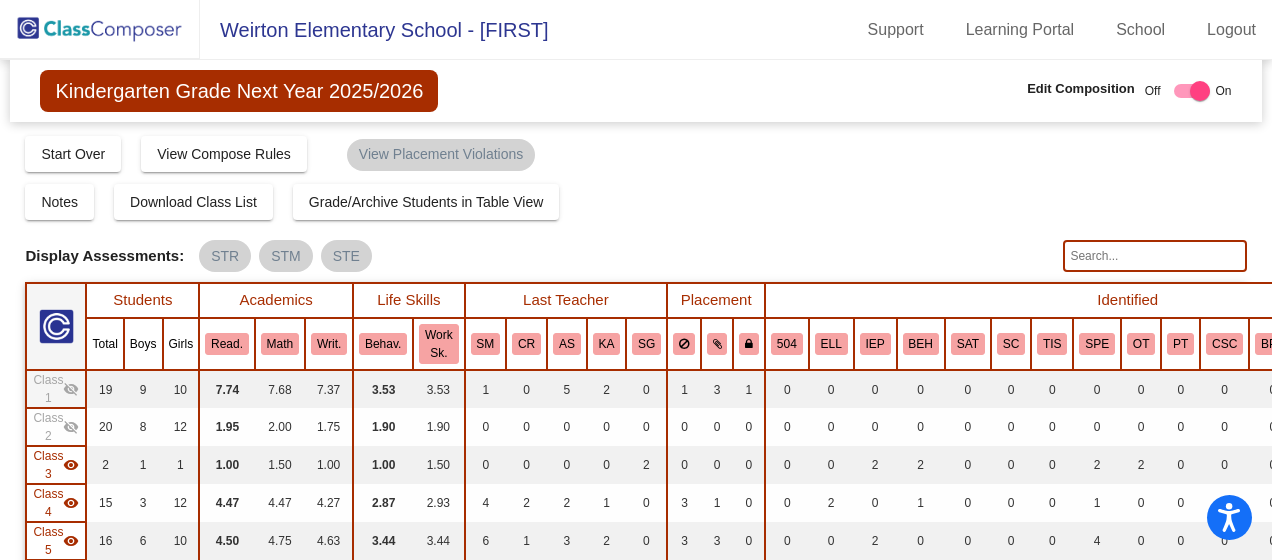 click on "visibility" 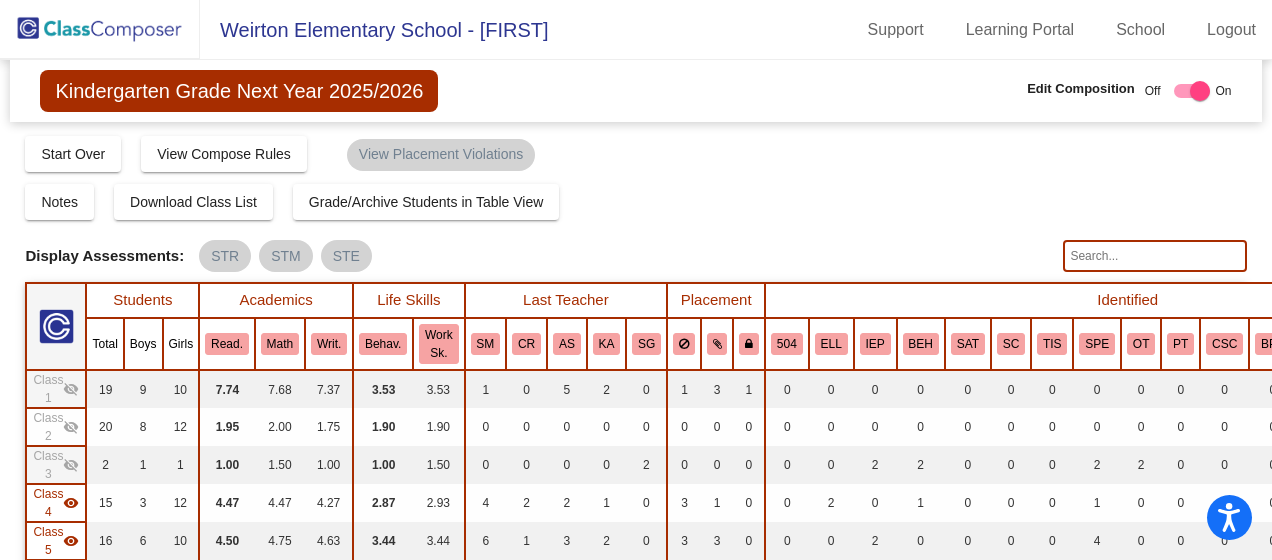click on "Class 4  visibility" 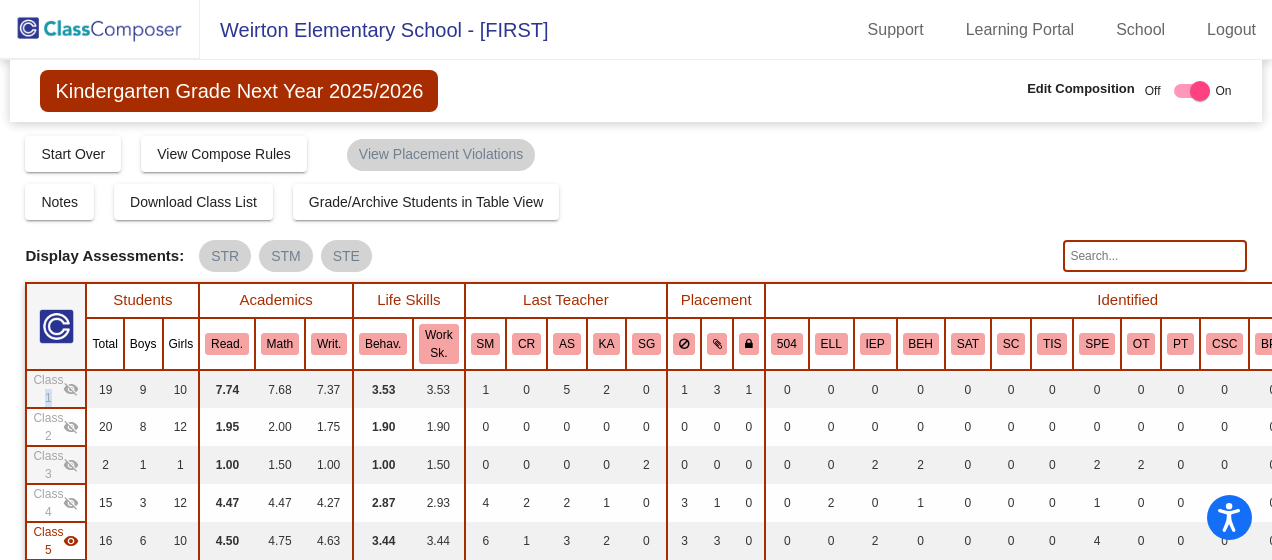 click on "Class 1" 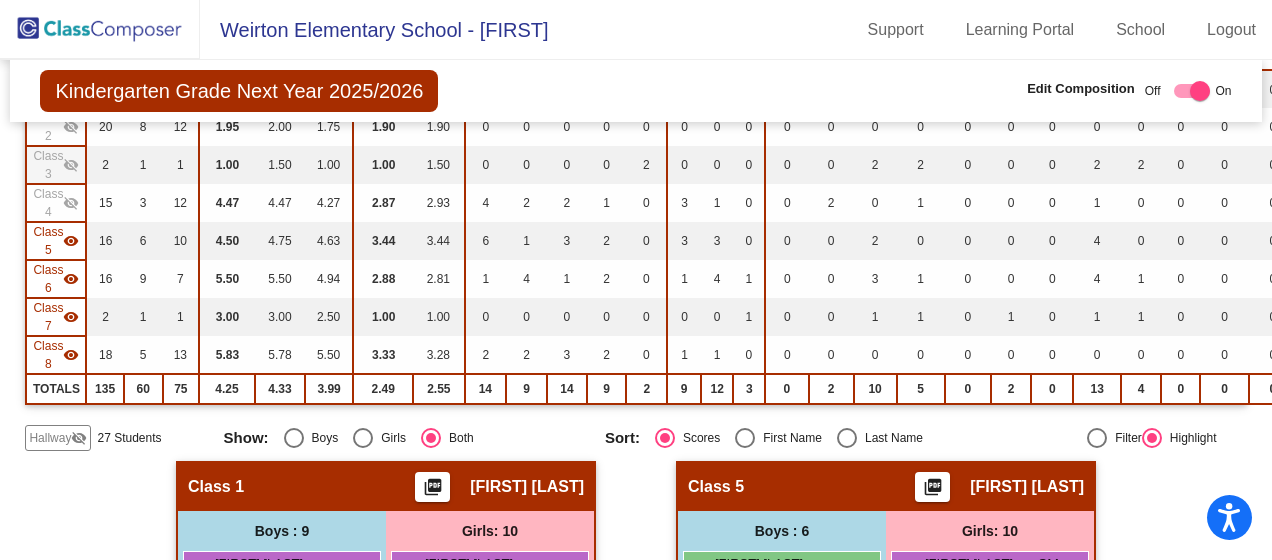 scroll, scrollTop: 400, scrollLeft: 0, axis: vertical 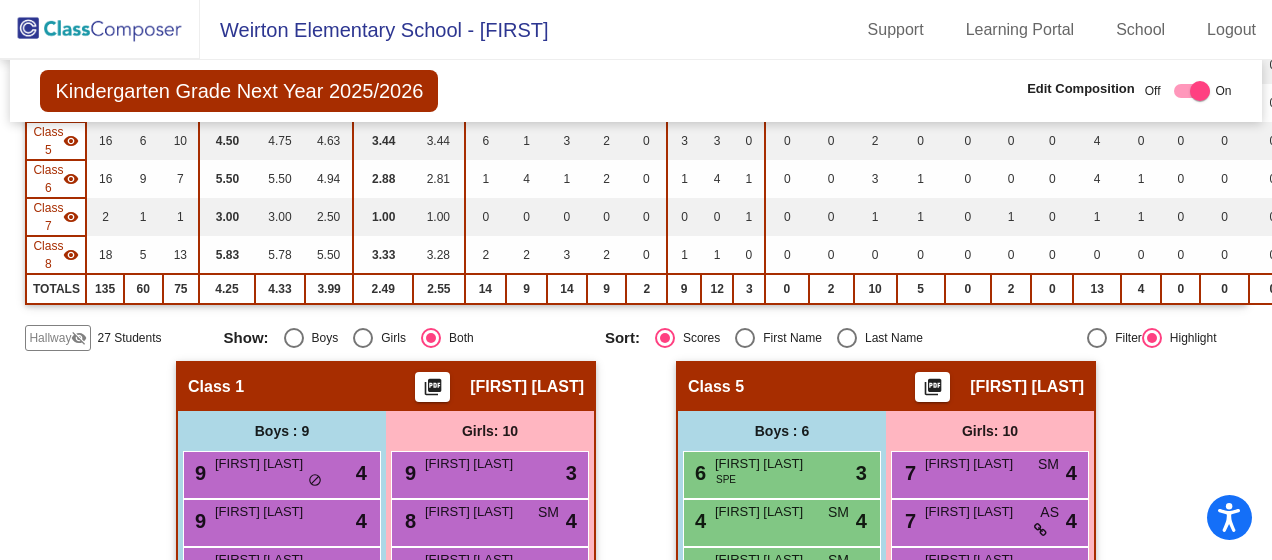 drag, startPoint x: 63, startPoint y: 178, endPoint x: 66, endPoint y: 144, distance: 34.132095 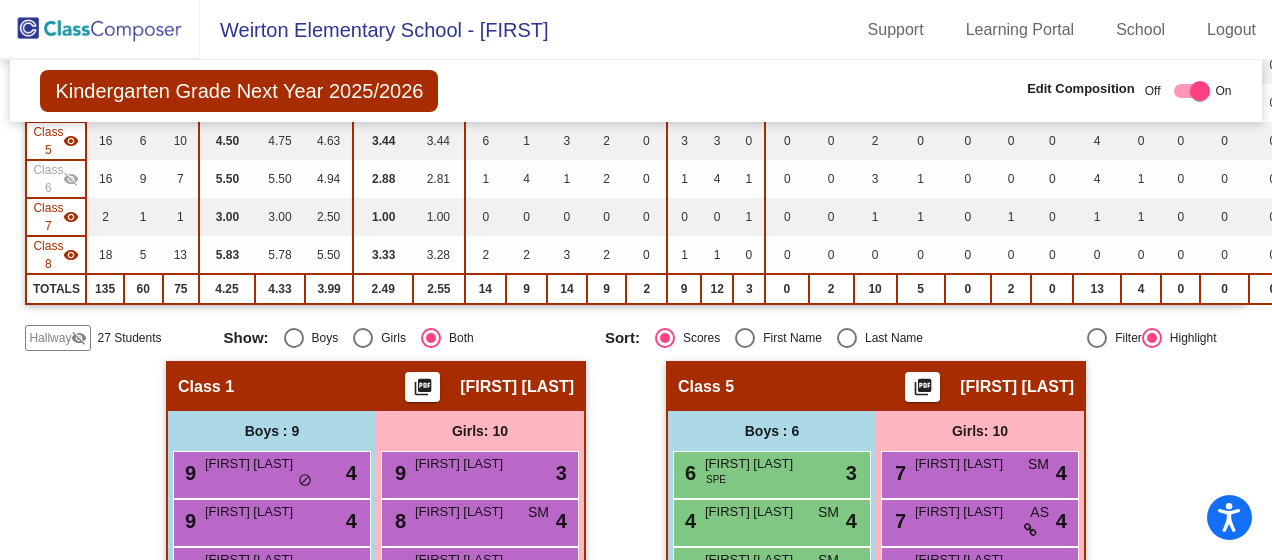 click on "visibility" 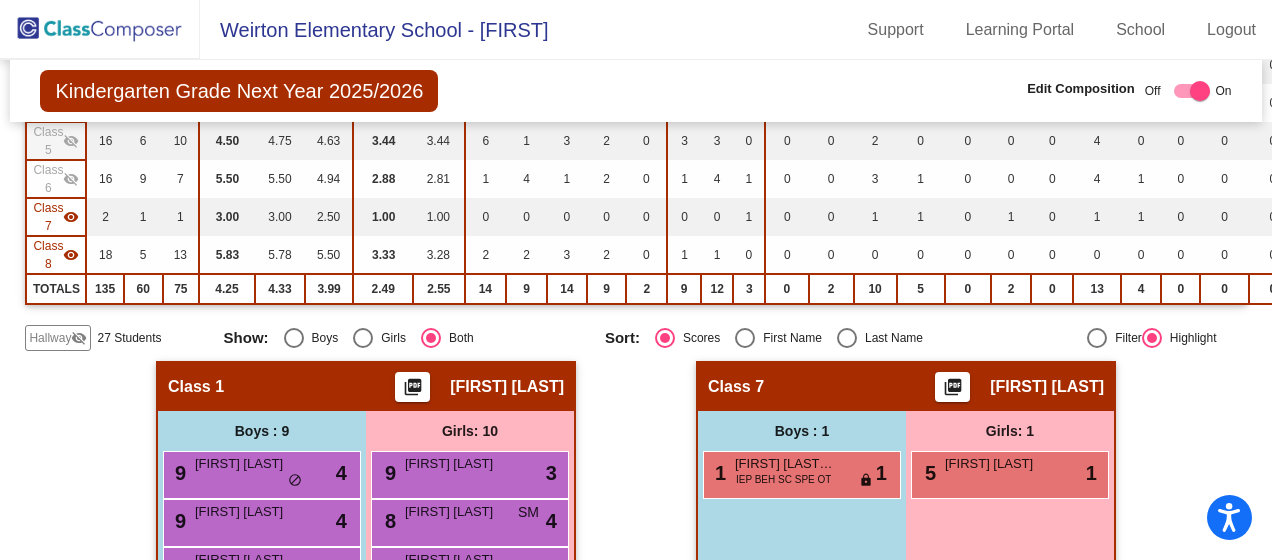 click on "visibility" 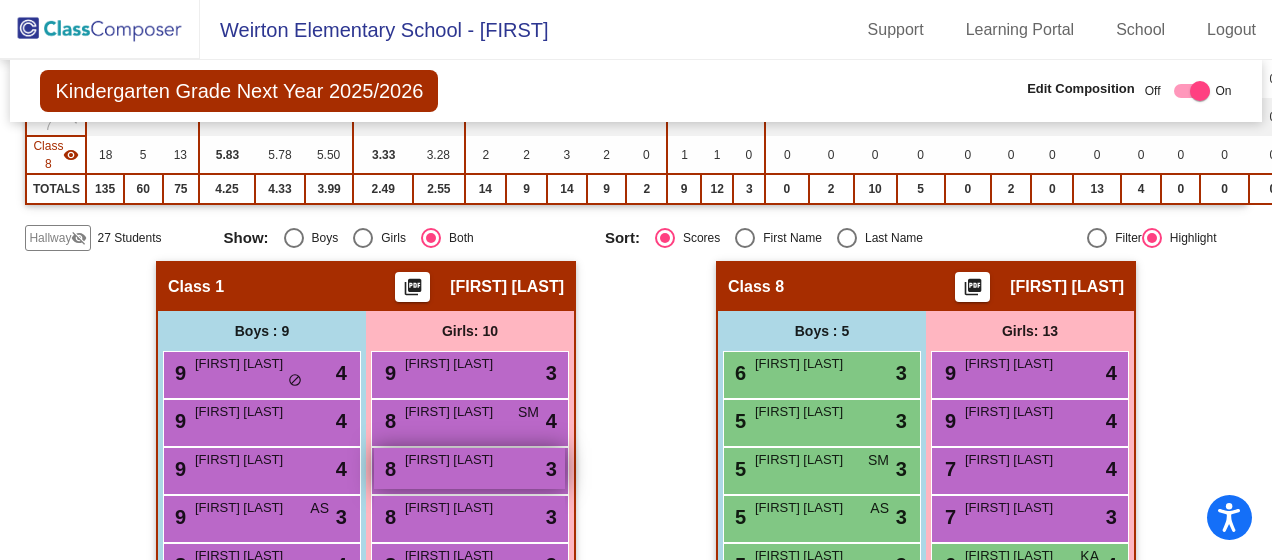 scroll, scrollTop: 600, scrollLeft: 0, axis: vertical 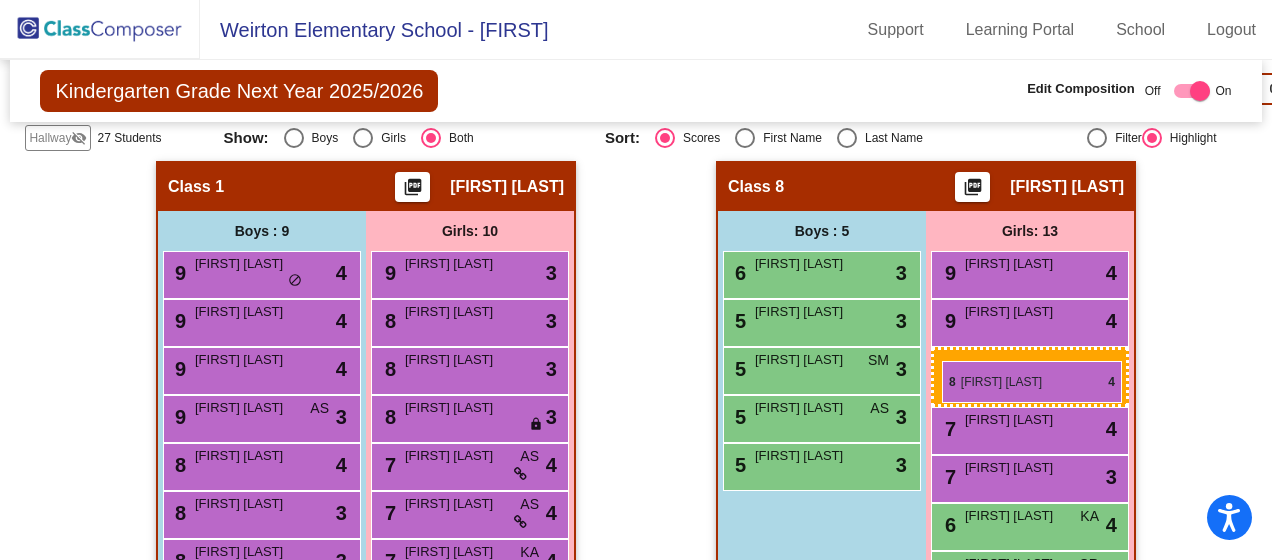 drag, startPoint x: 464, startPoint y: 314, endPoint x: 940, endPoint y: 360, distance: 478.21753 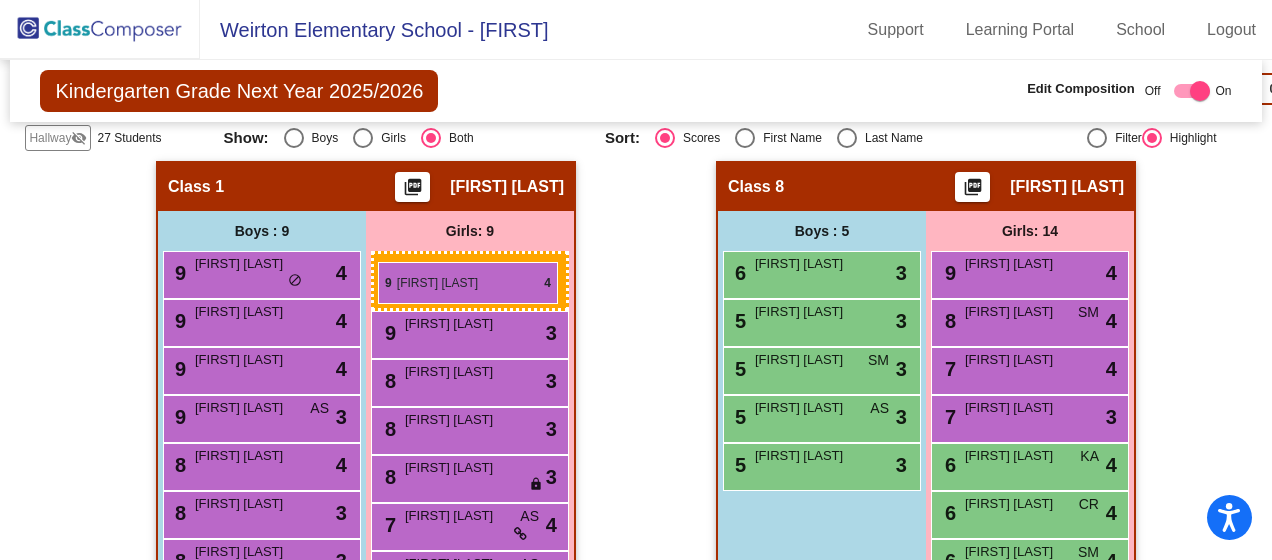 drag, startPoint x: 958, startPoint y: 268, endPoint x: 378, endPoint y: 262, distance: 580.031 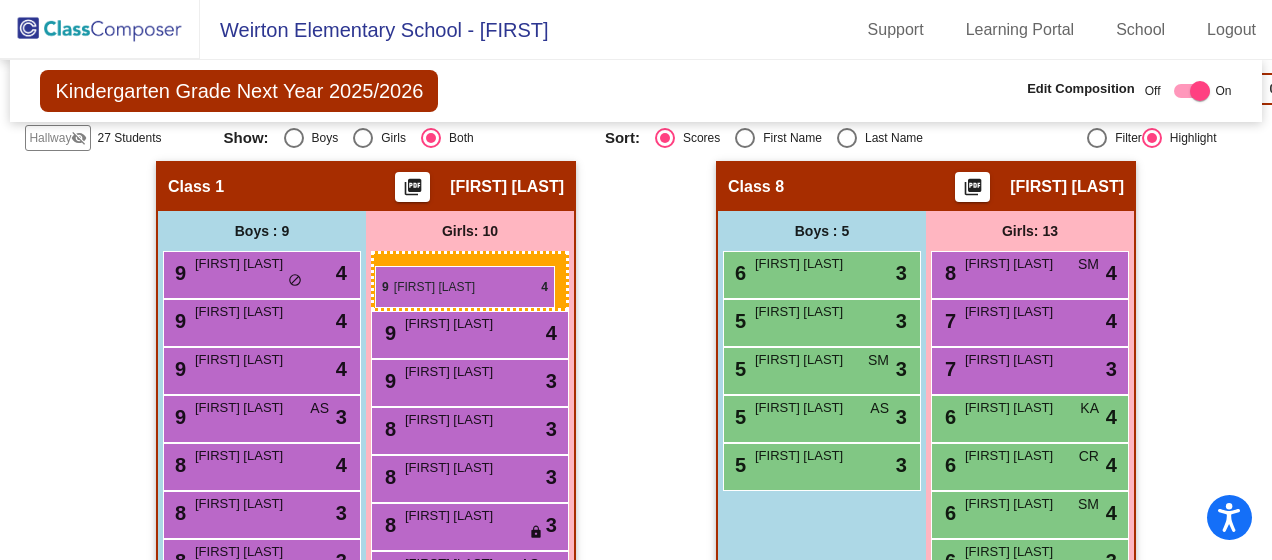 drag, startPoint x: 967, startPoint y: 270, endPoint x: 375, endPoint y: 266, distance: 592.0135 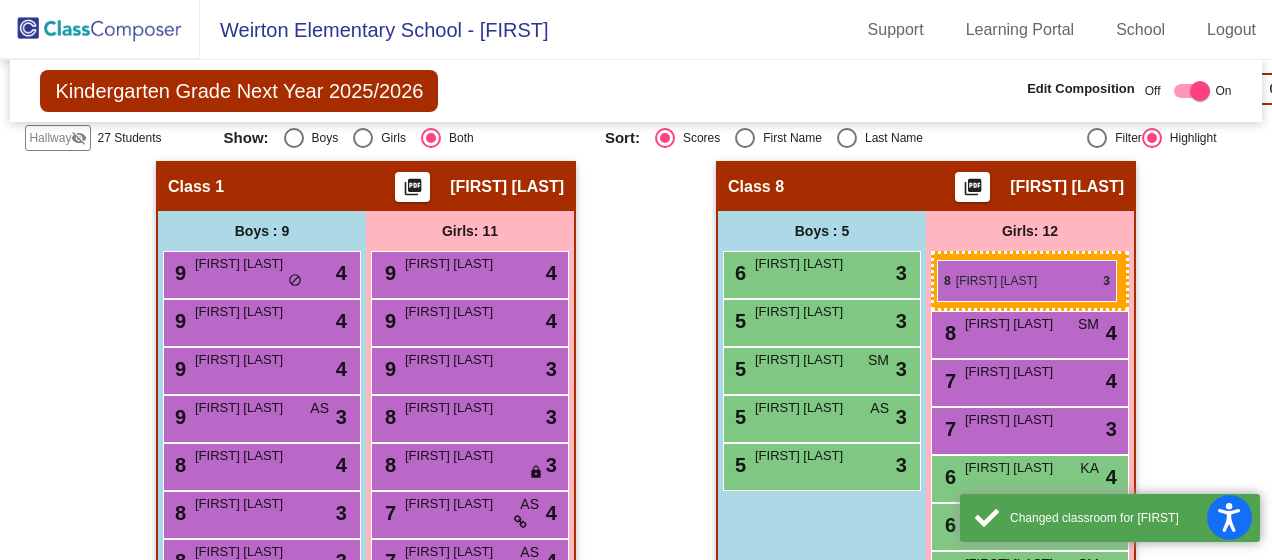 drag, startPoint x: 422, startPoint y: 412, endPoint x: 937, endPoint y: 260, distance: 536.96277 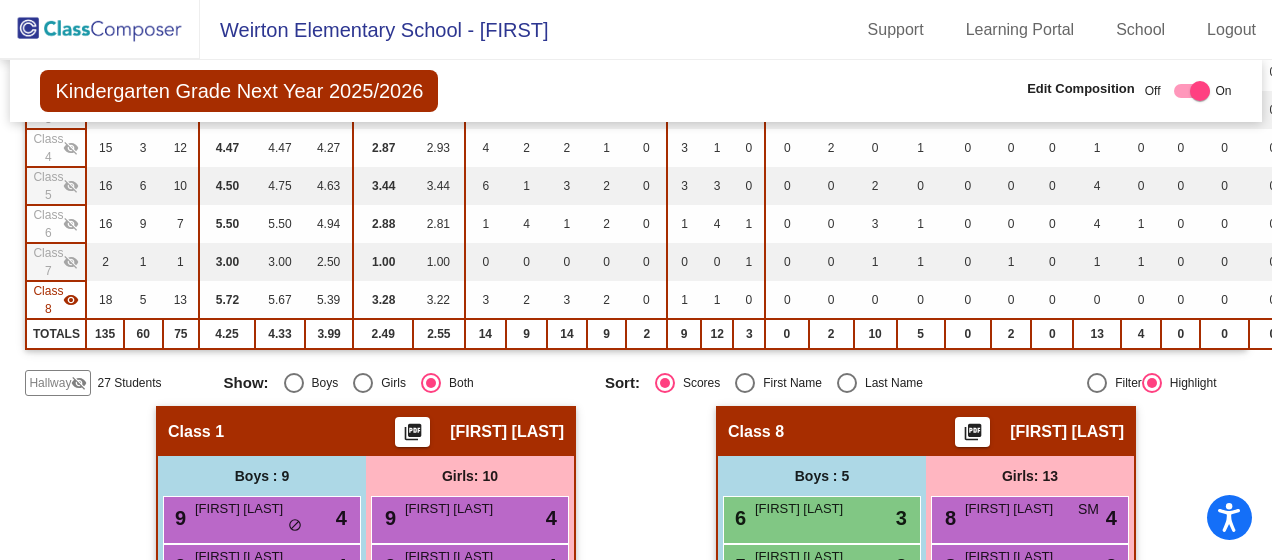 scroll, scrollTop: 55, scrollLeft: 0, axis: vertical 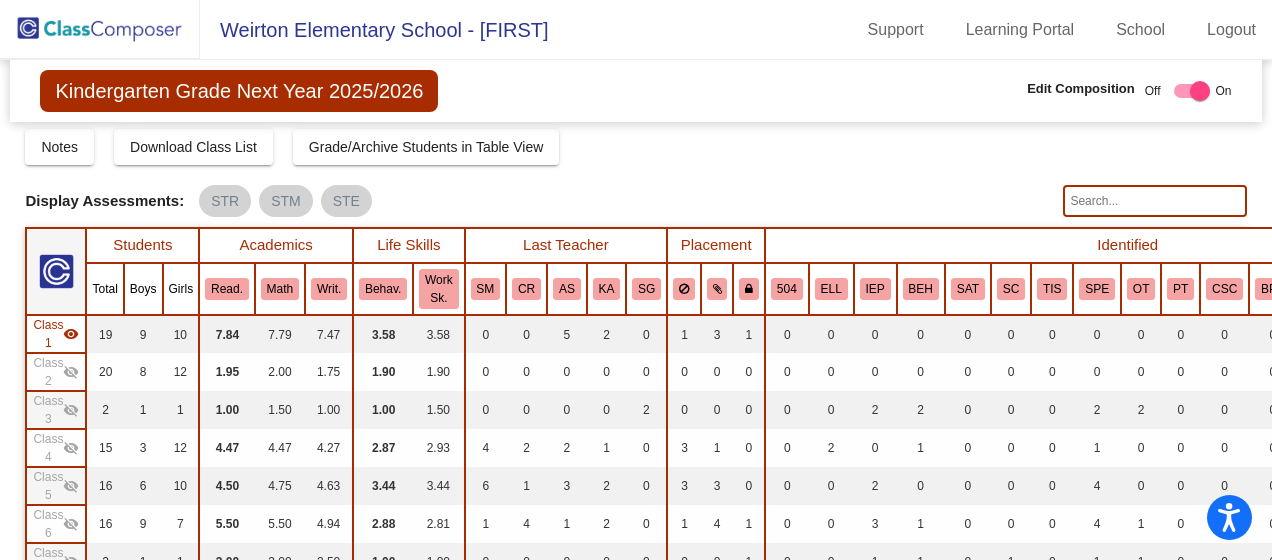 click on "visibility_off" 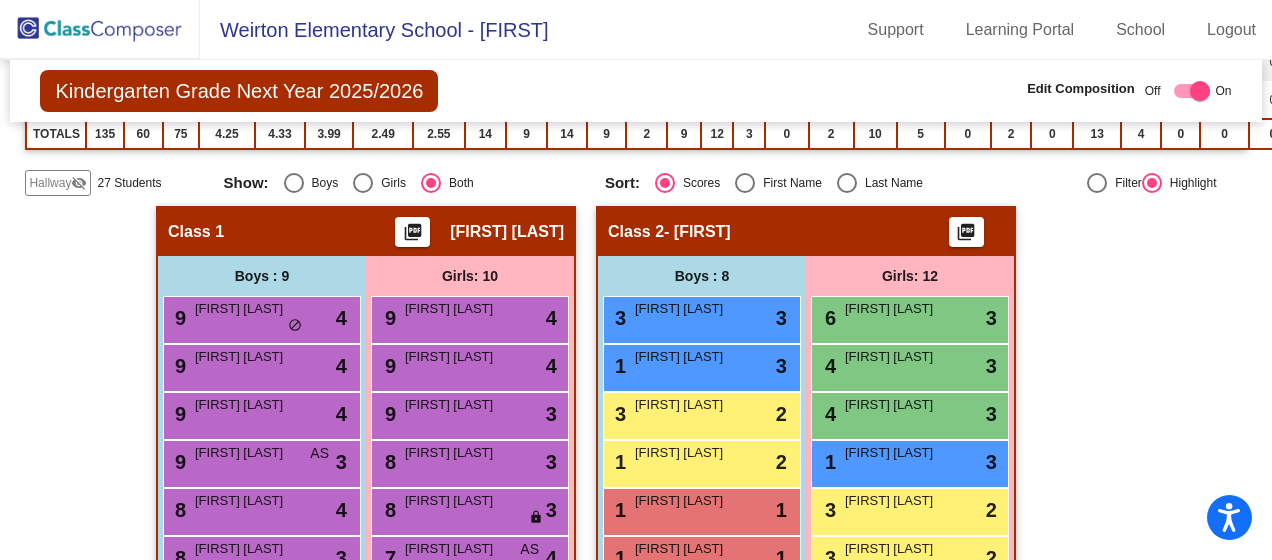 scroll, scrollTop: 0, scrollLeft: 0, axis: both 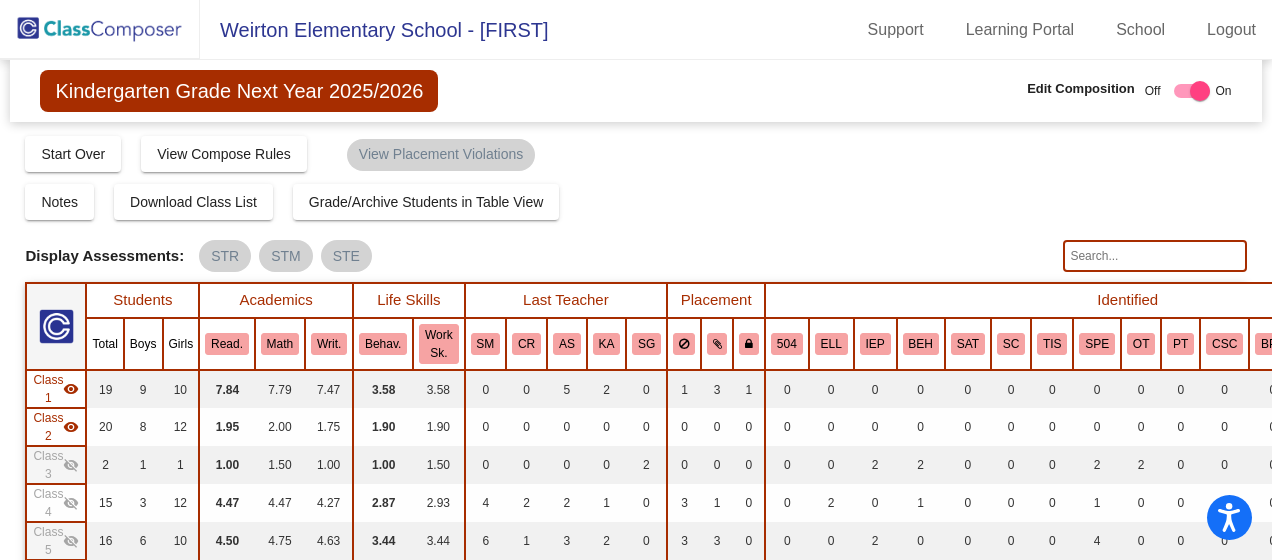 click on "Class 2" 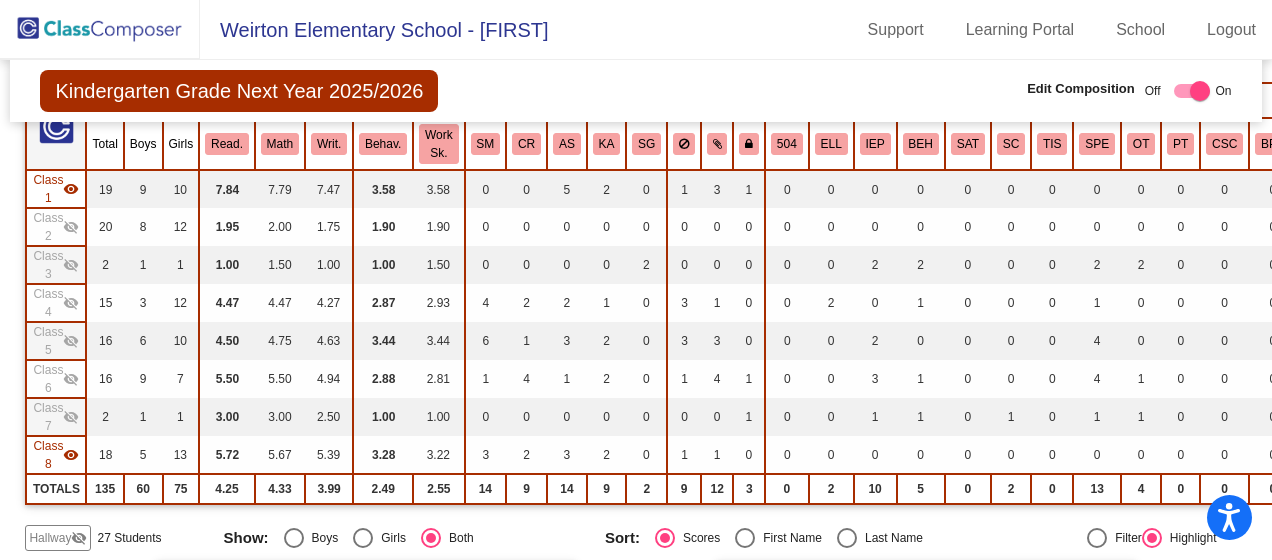 scroll, scrollTop: 300, scrollLeft: 0, axis: vertical 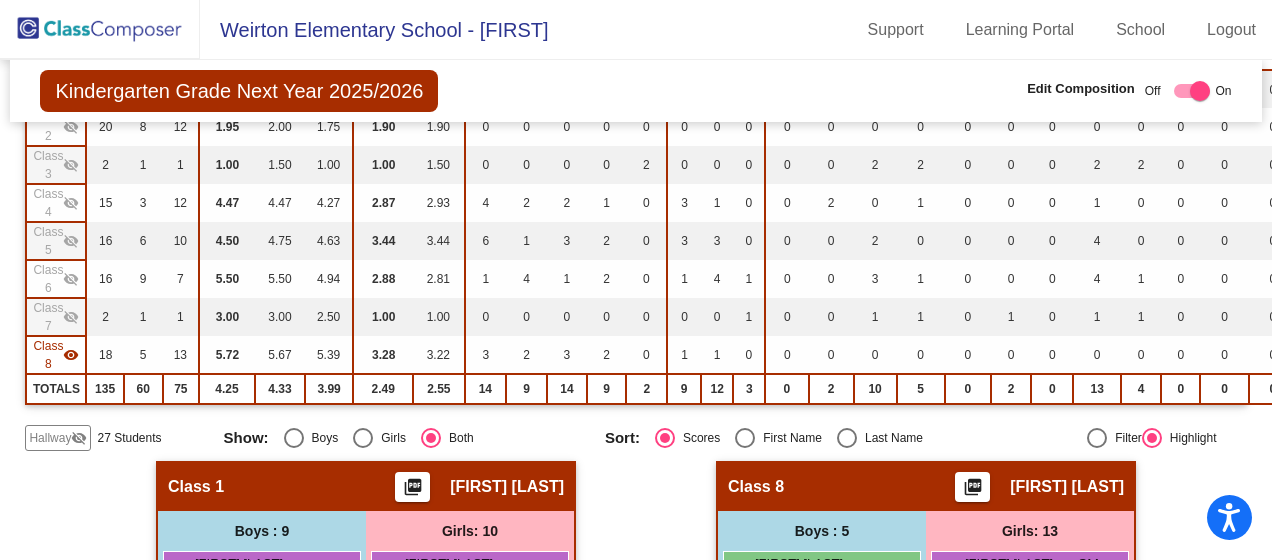 click on "visibility" 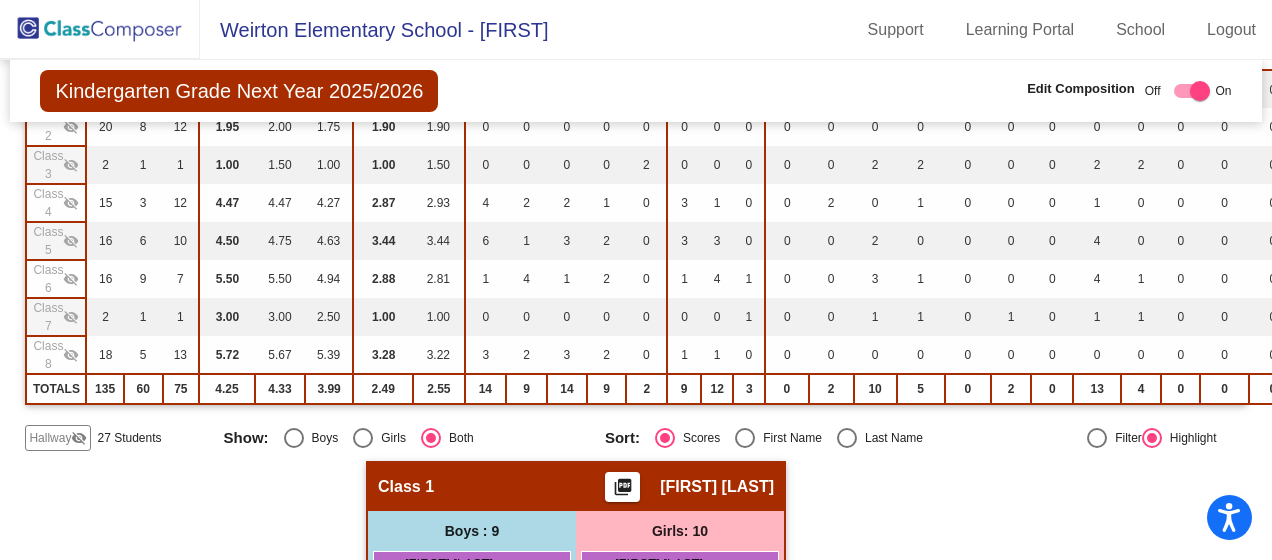 click on "visibility_off" 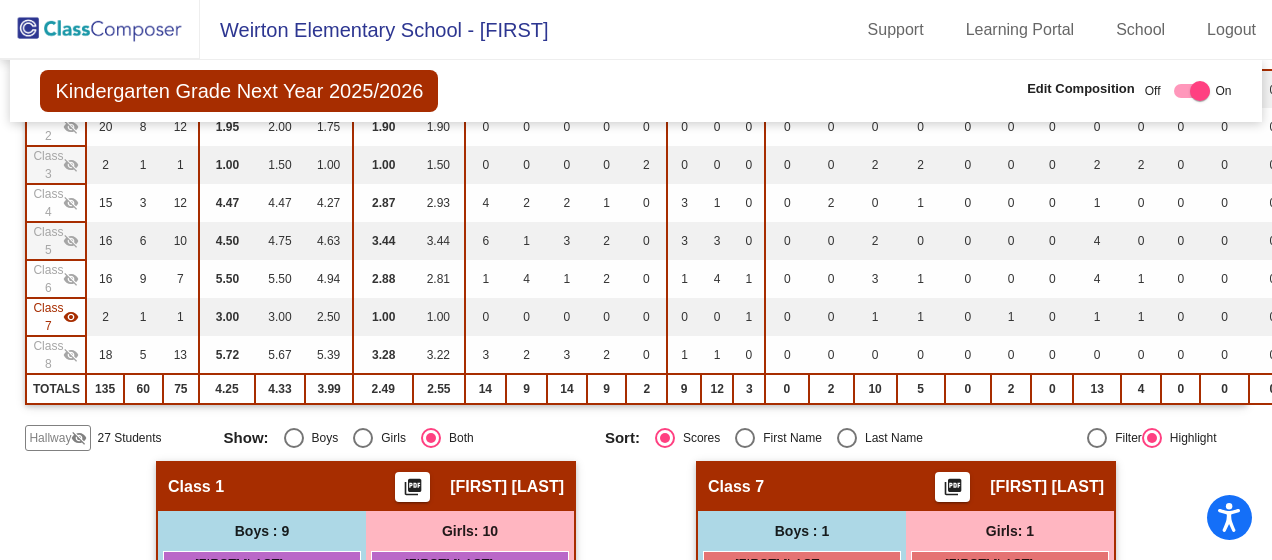 click on "visibility_off" 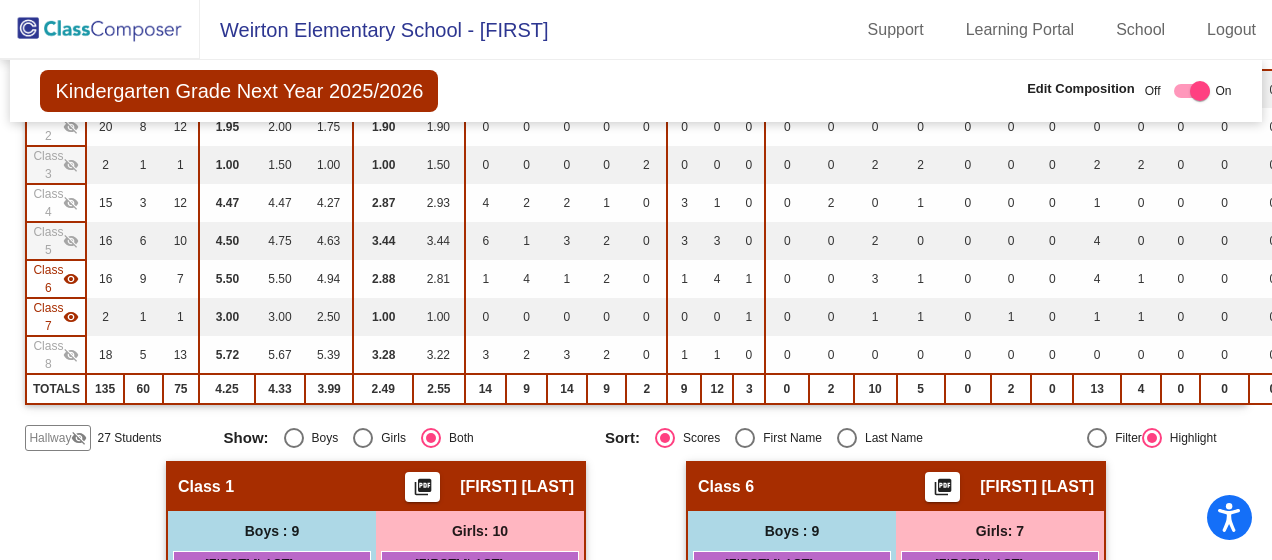 click on "visibility_off" 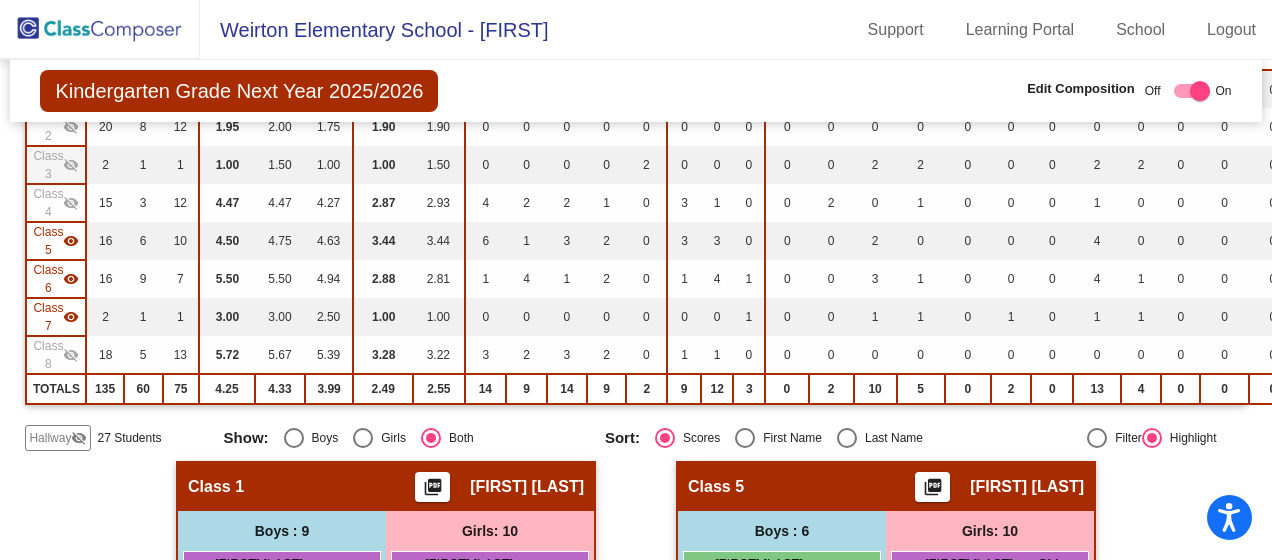 drag, startPoint x: 74, startPoint y: 276, endPoint x: 80, endPoint y: 253, distance: 23.769728 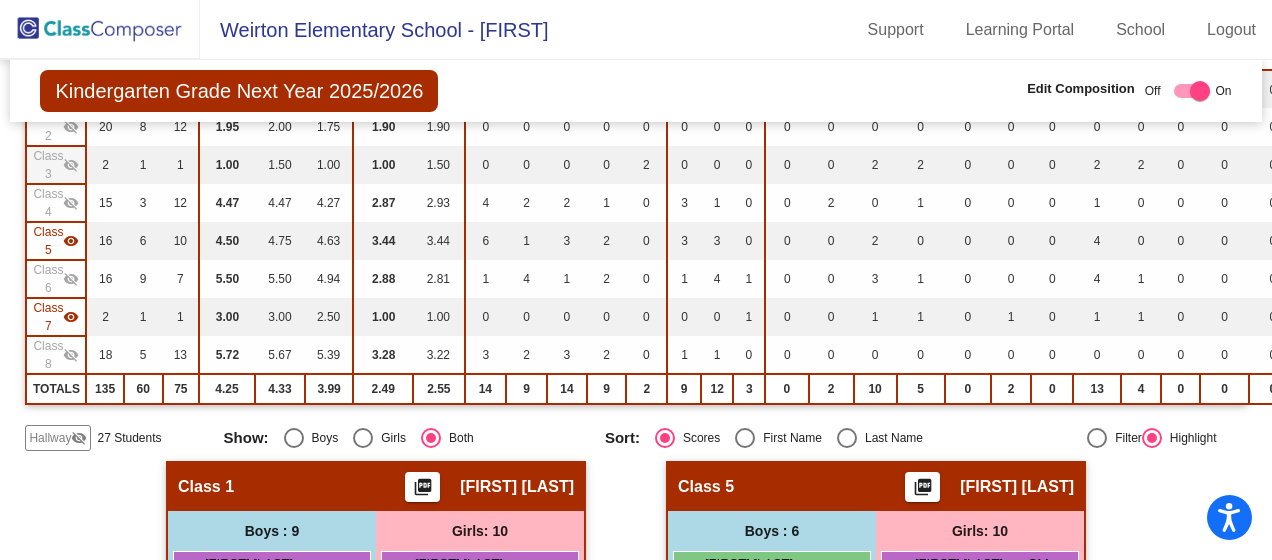 click on "visibility" 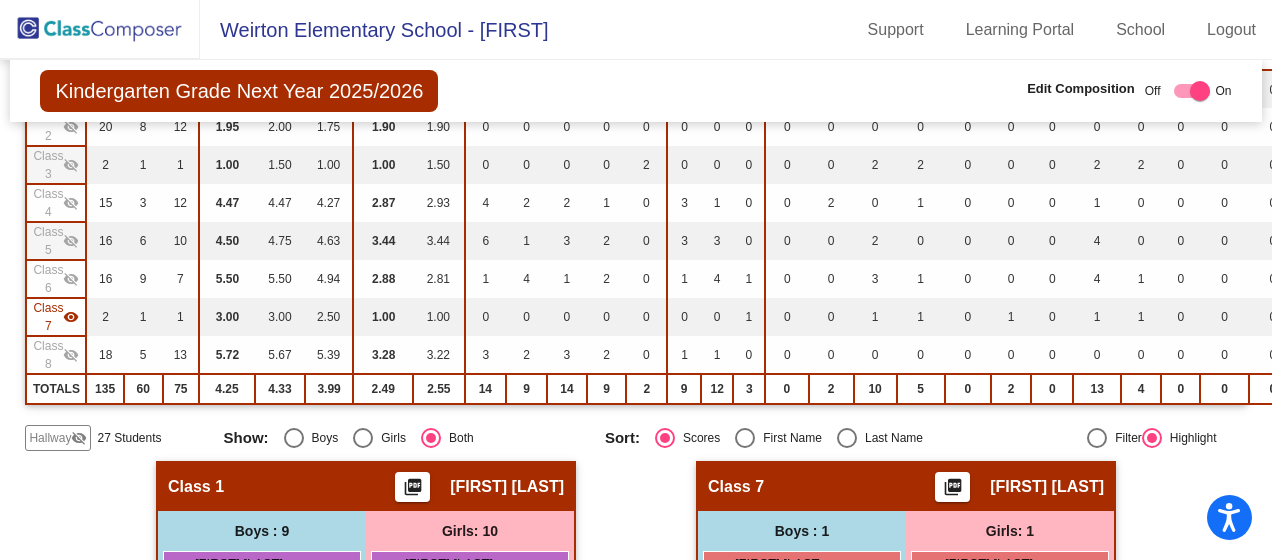 click on "visibility_off" 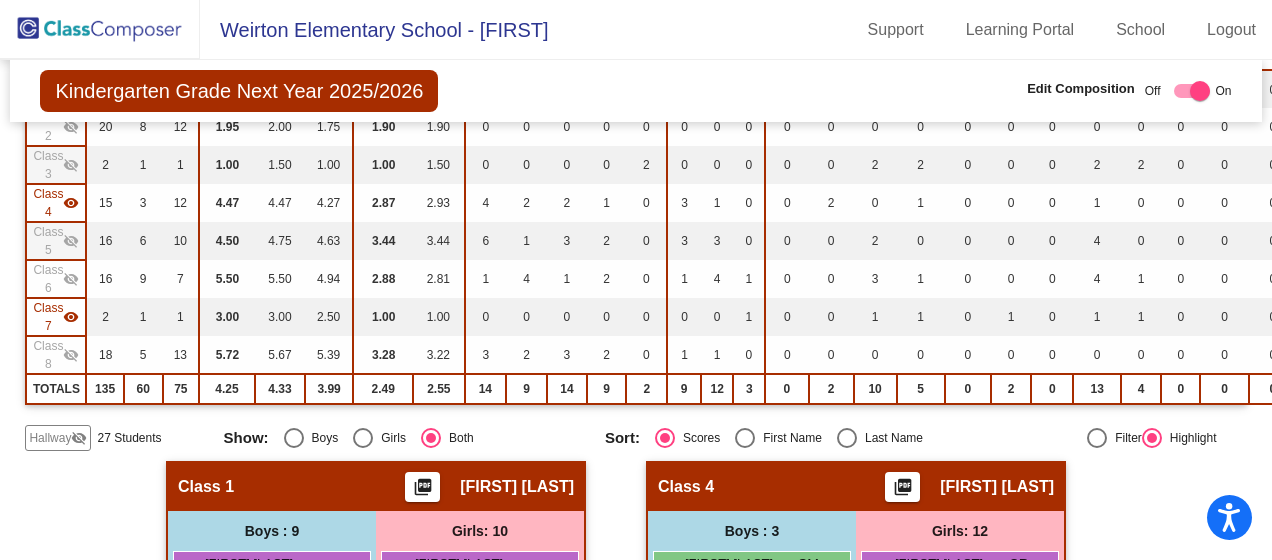 click on "visibility" 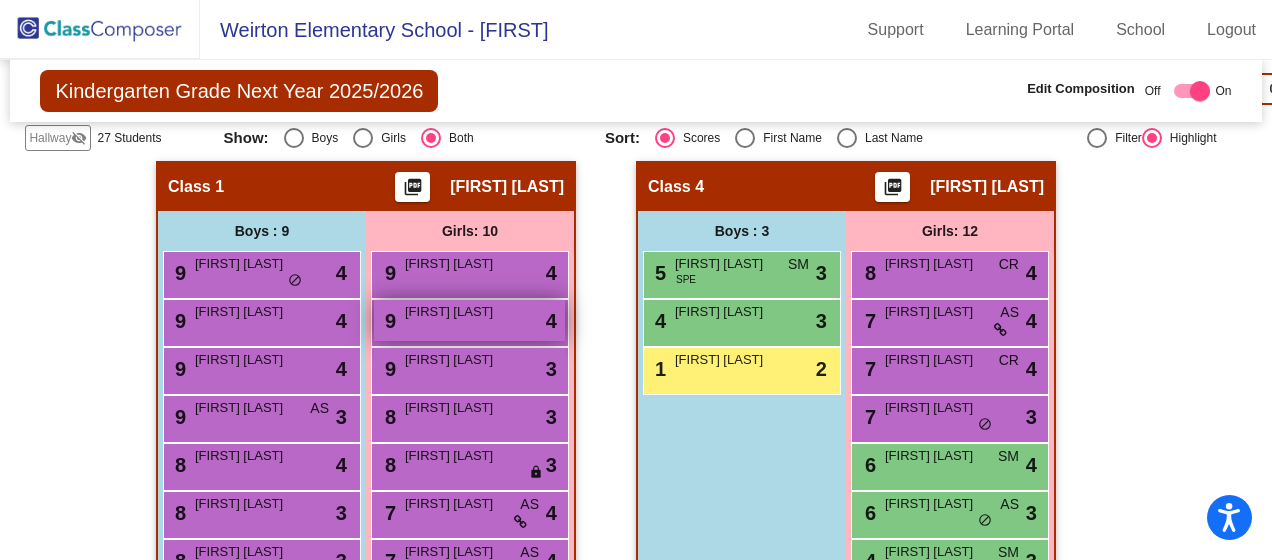 scroll, scrollTop: 700, scrollLeft: 0, axis: vertical 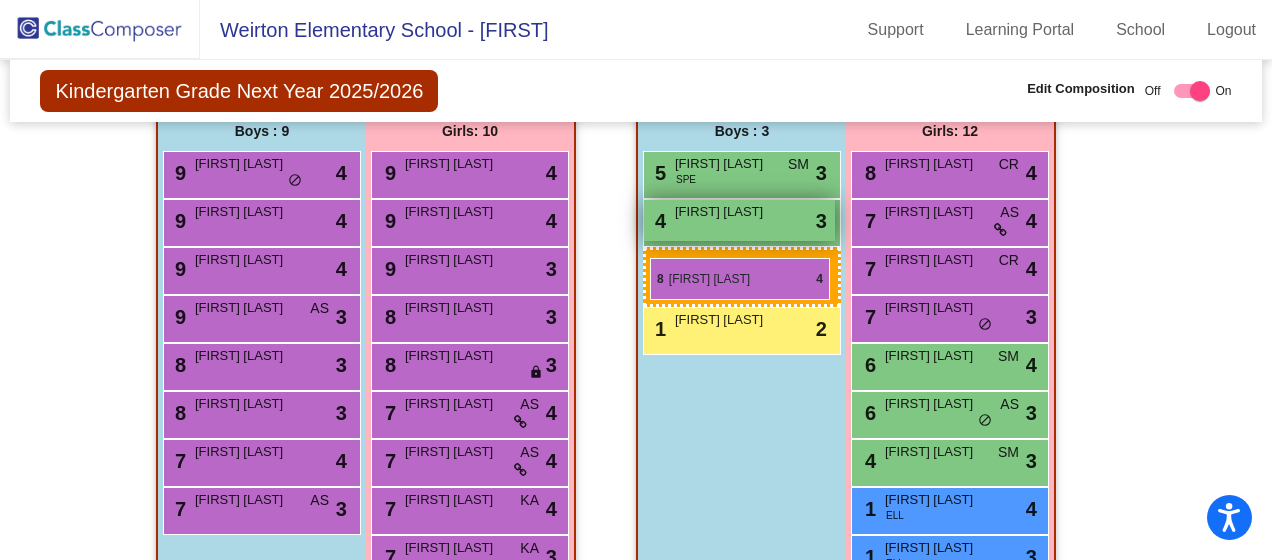drag, startPoint x: 213, startPoint y: 368, endPoint x: 647, endPoint y: 258, distance: 447.7231 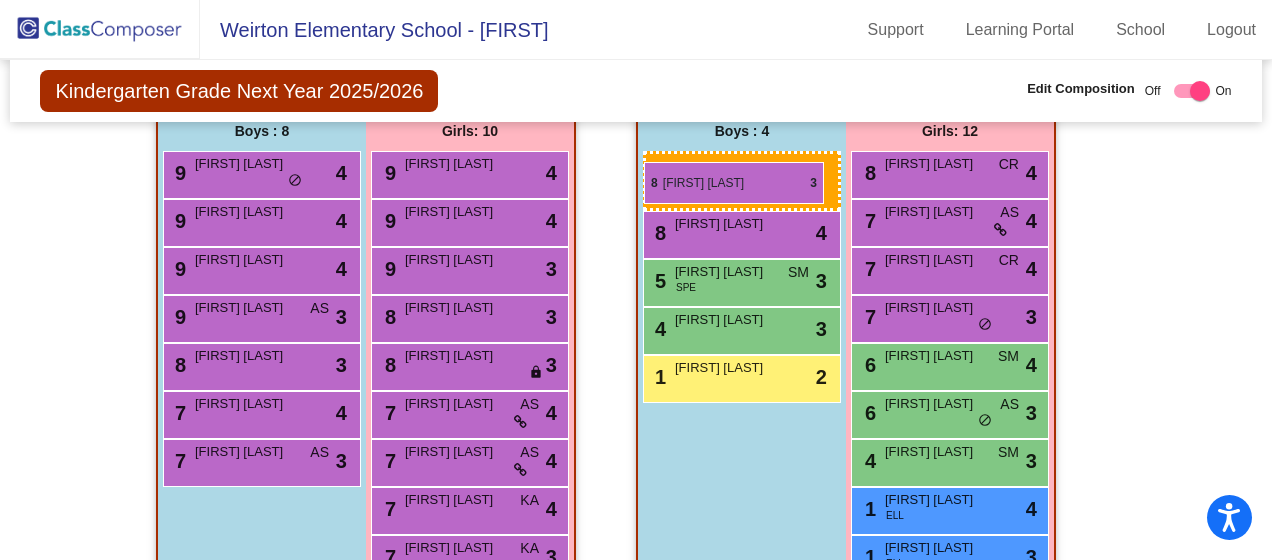 drag, startPoint x: 238, startPoint y: 365, endPoint x: 644, endPoint y: 165, distance: 452.5881 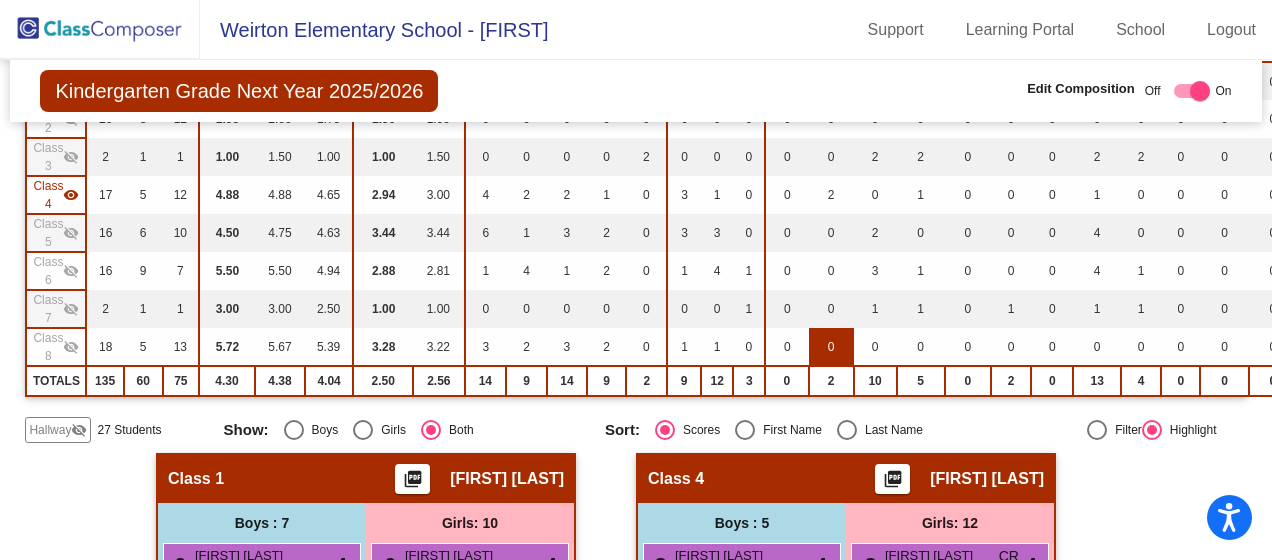 scroll, scrollTop: 208, scrollLeft: 0, axis: vertical 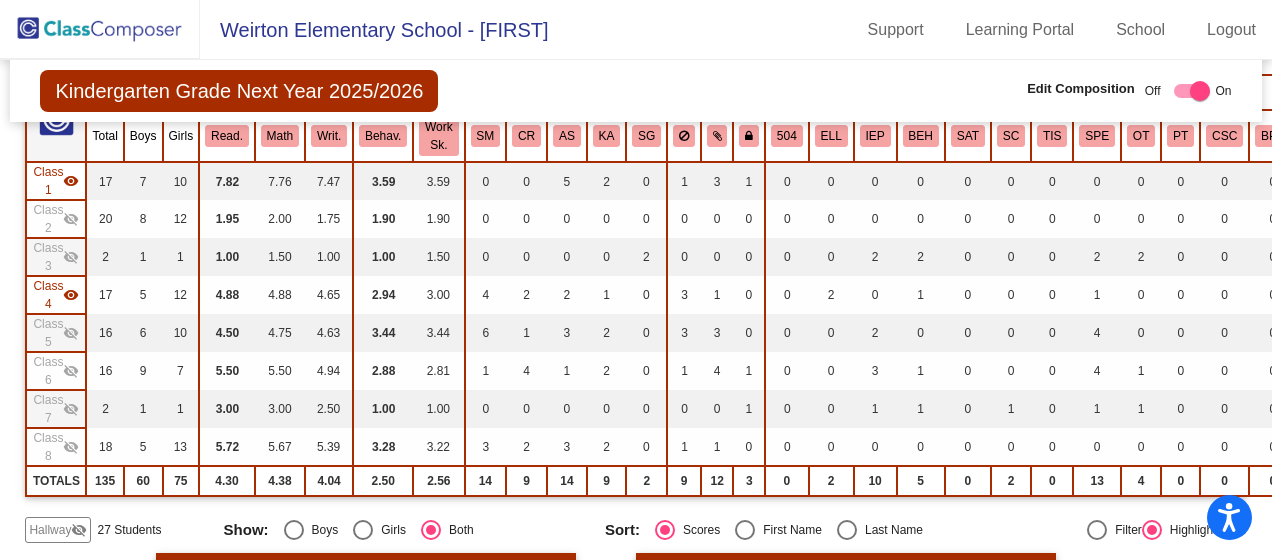 click on "visibility" 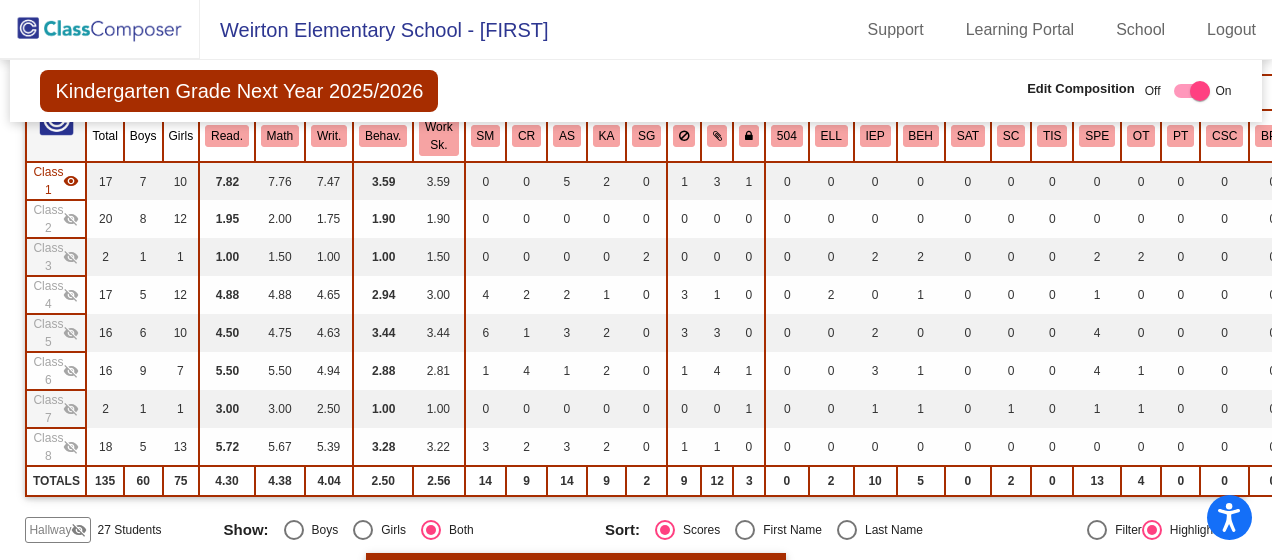click on "Class 3" 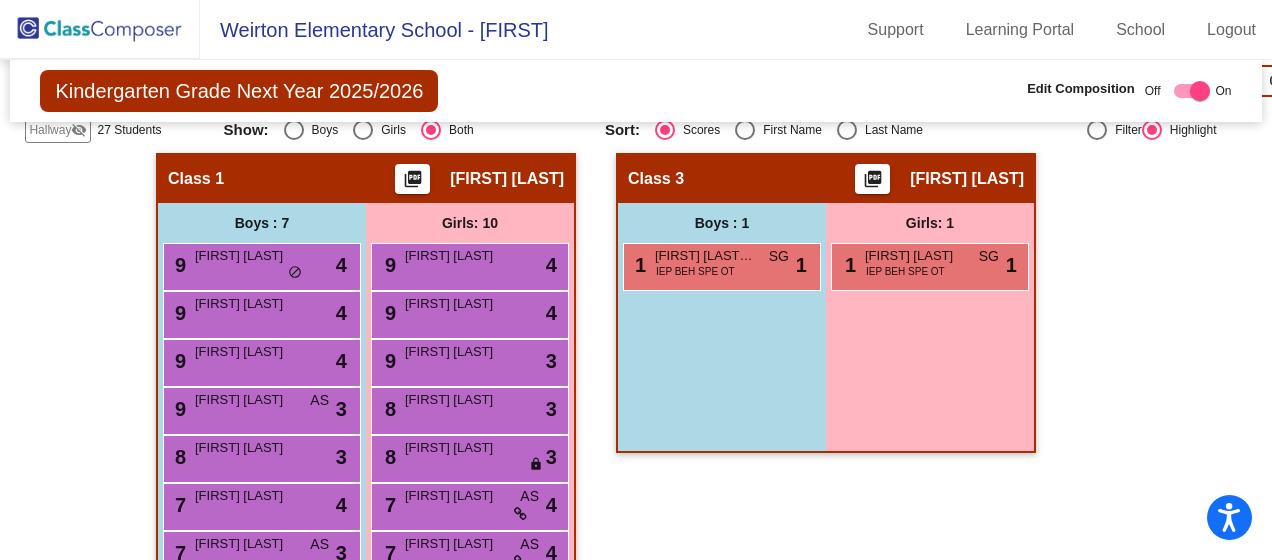 scroll, scrollTop: 708, scrollLeft: 0, axis: vertical 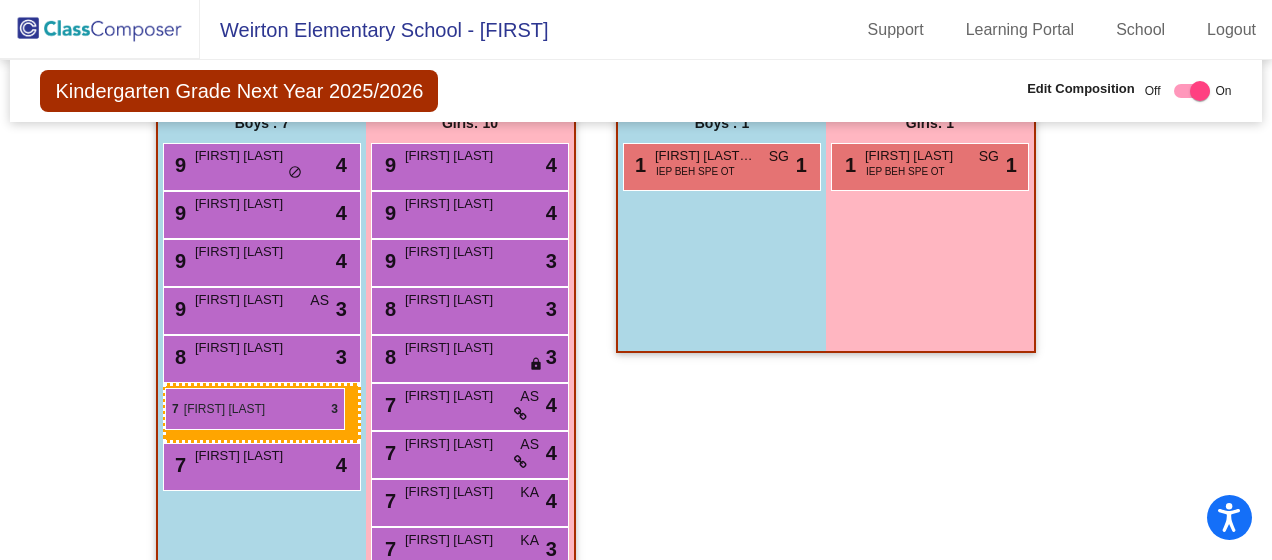 drag, startPoint x: 244, startPoint y: 446, endPoint x: 165, endPoint y: 388, distance: 98.005104 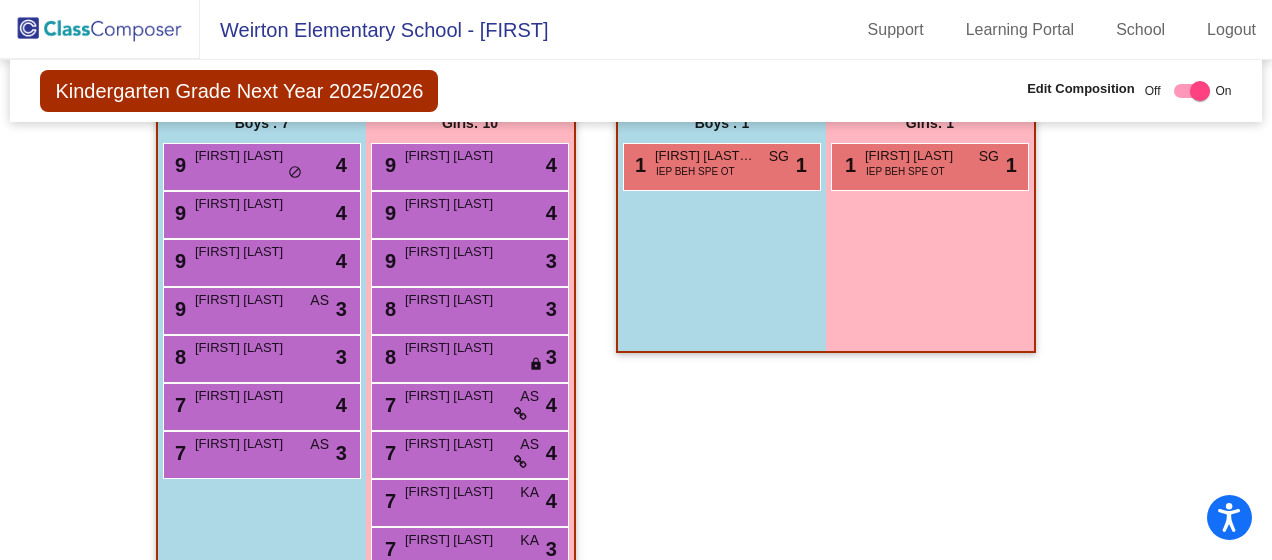 scroll, scrollTop: 808, scrollLeft: 0, axis: vertical 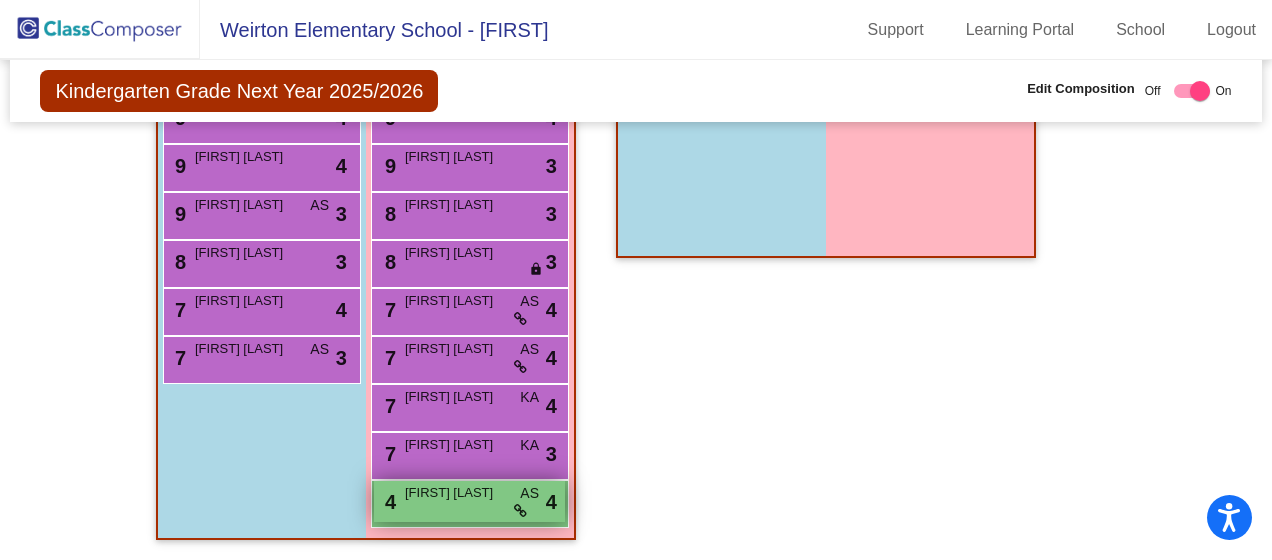 click on "4 [FIRST] [LAST] AS lock do_not_disturb_alt 4" at bounding box center (469, 501) 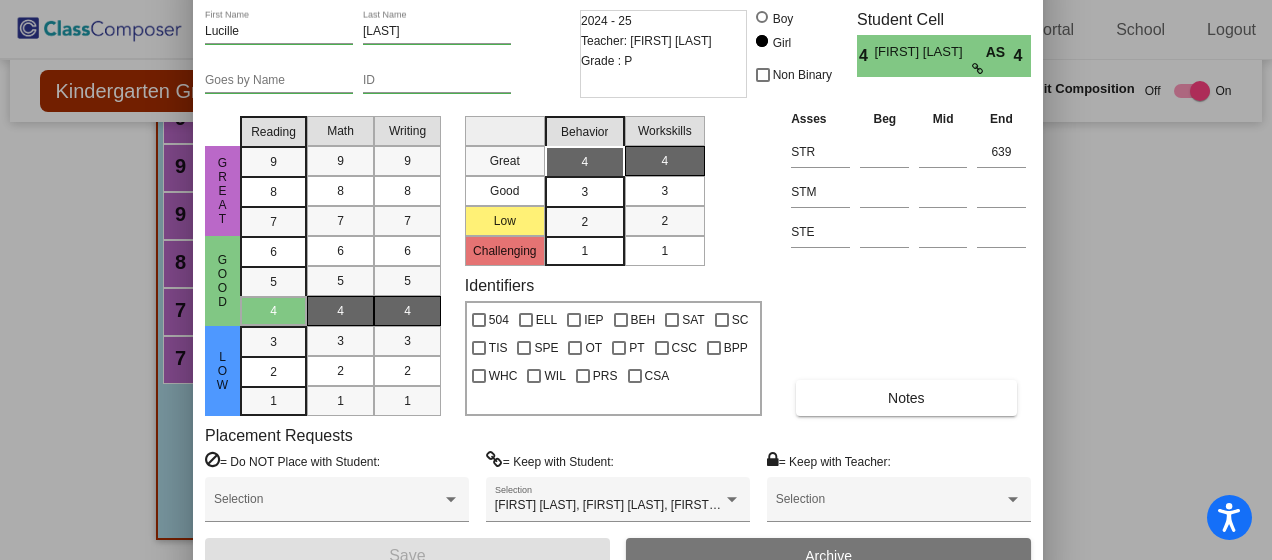 drag, startPoint x: 836, startPoint y: 34, endPoint x: 818, endPoint y: -20, distance: 56.920998 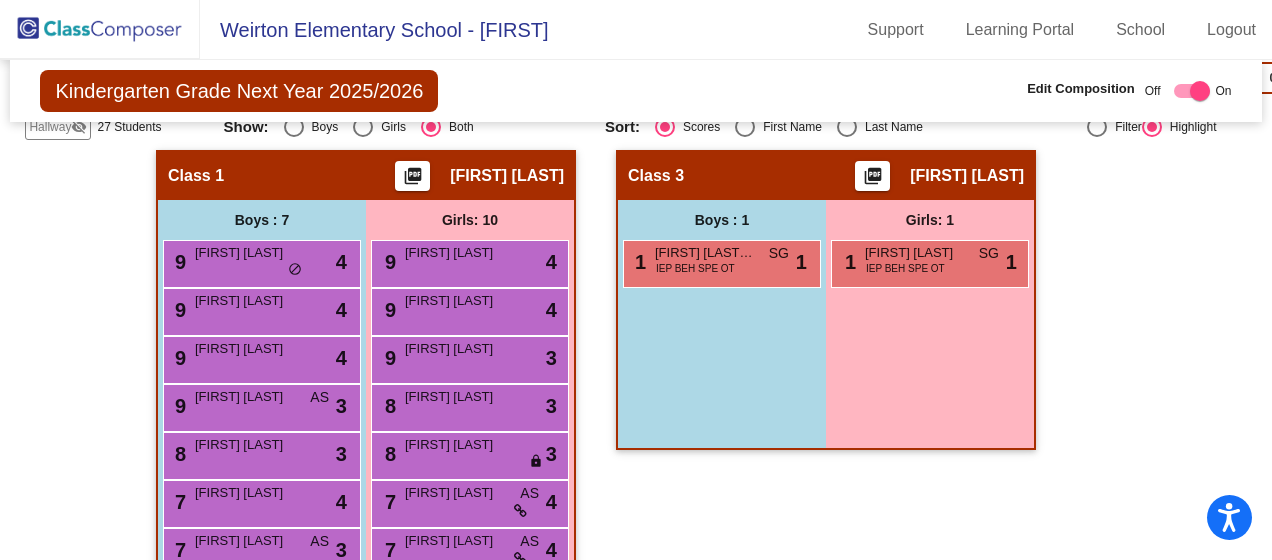 scroll, scrollTop: 411, scrollLeft: 0, axis: vertical 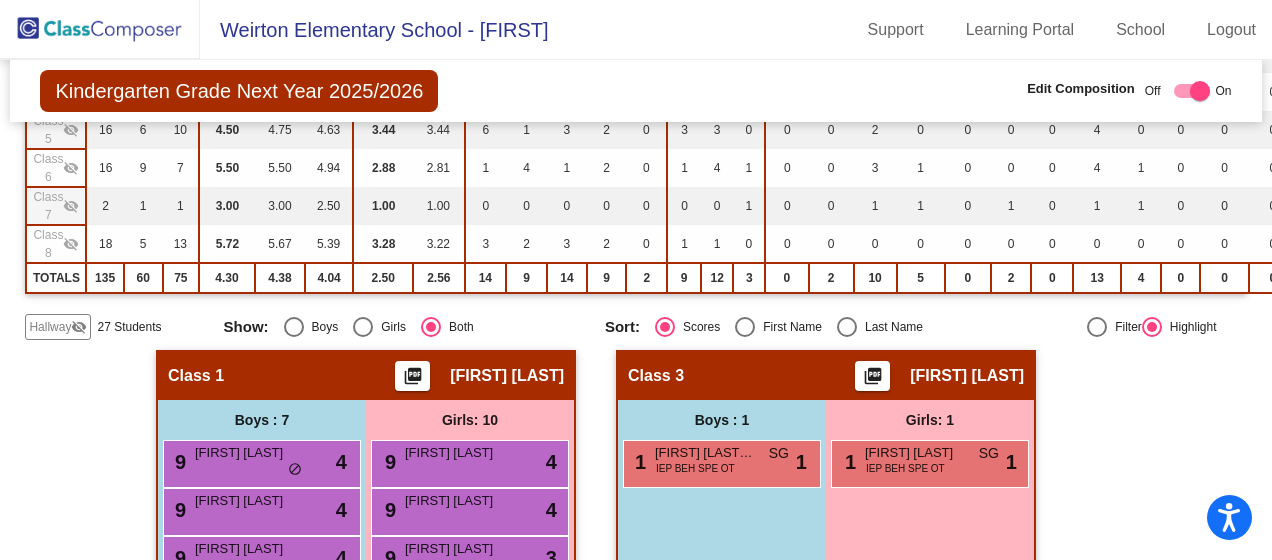 click on "visibility_off" 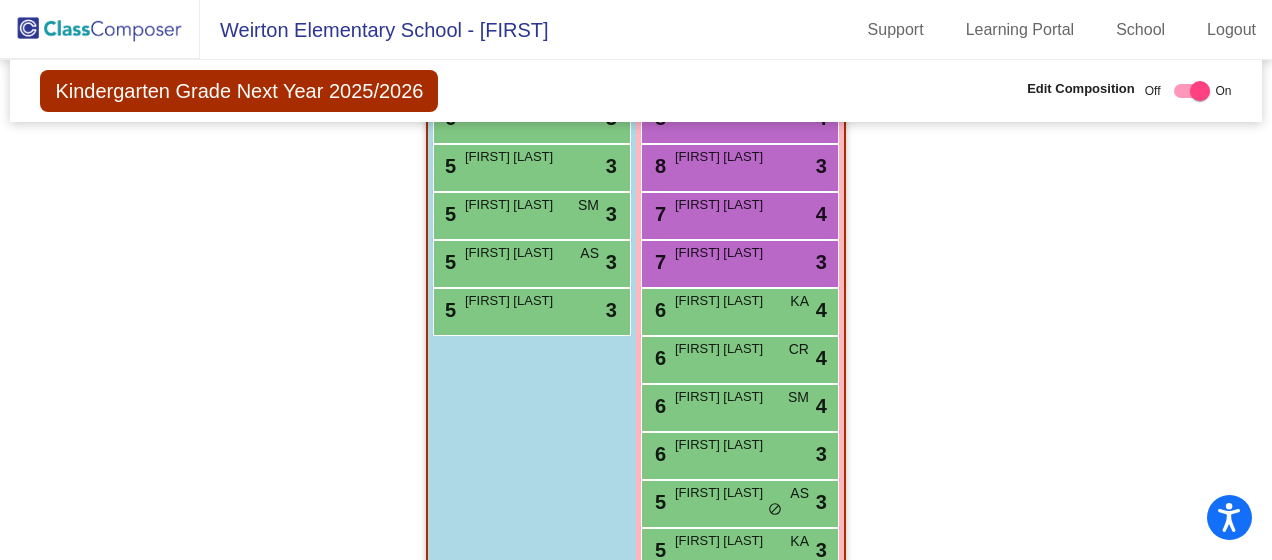 scroll, scrollTop: 1457, scrollLeft: 0, axis: vertical 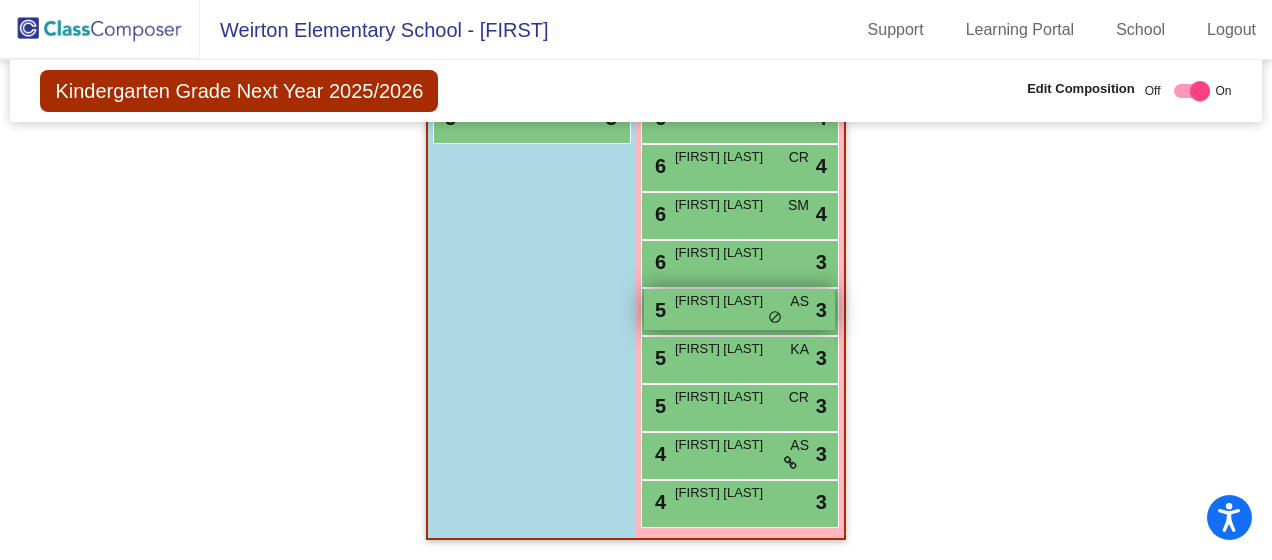 click on "5 [FIRST] [LAST] AS lock do_not_disturb_alt 3" at bounding box center [739, 309] 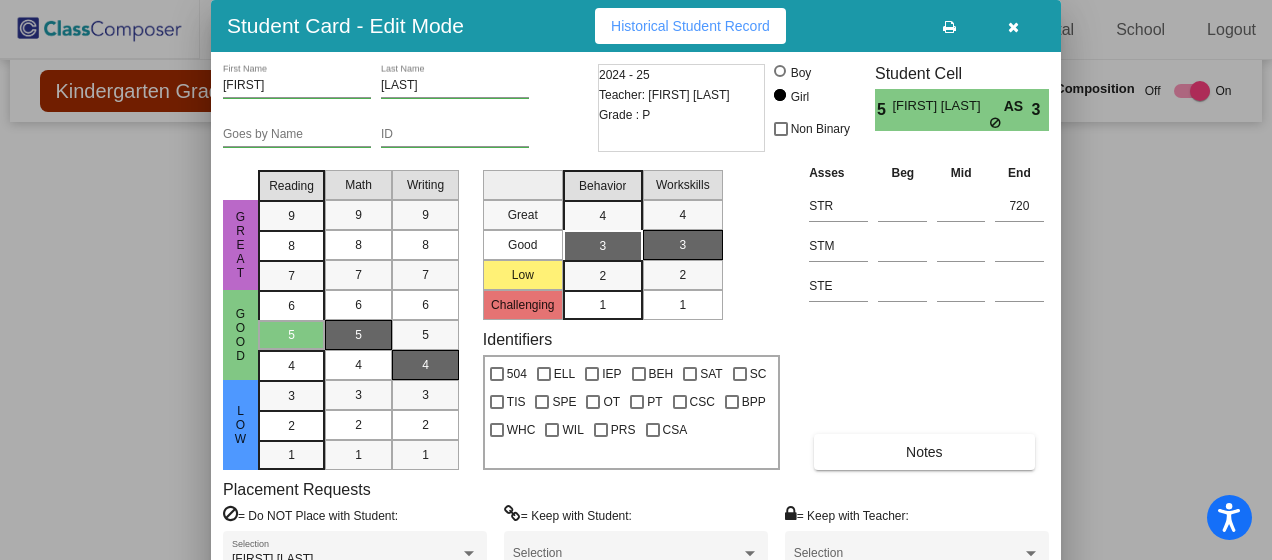 click at bounding box center (1013, 27) 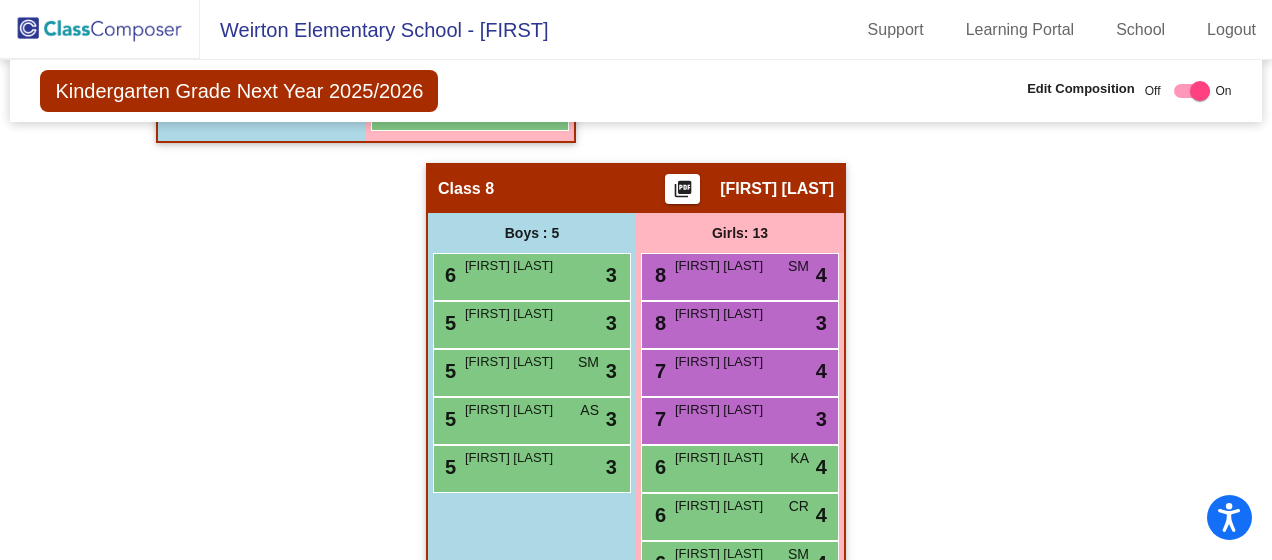 scroll, scrollTop: 1203, scrollLeft: 0, axis: vertical 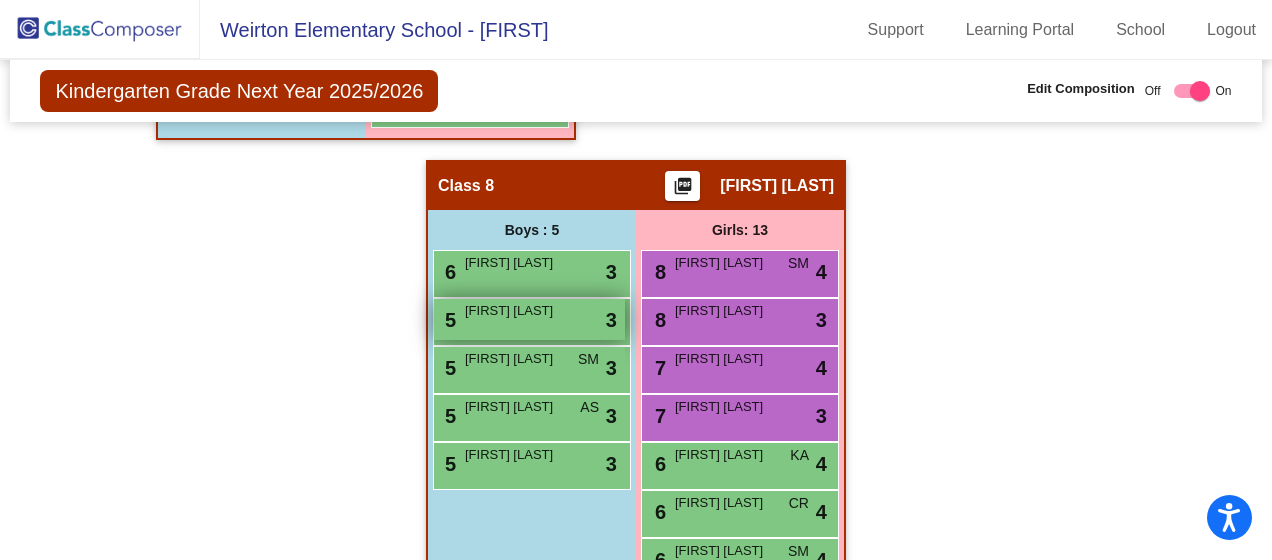 click on "[FIRST] [LAST]" at bounding box center (515, 311) 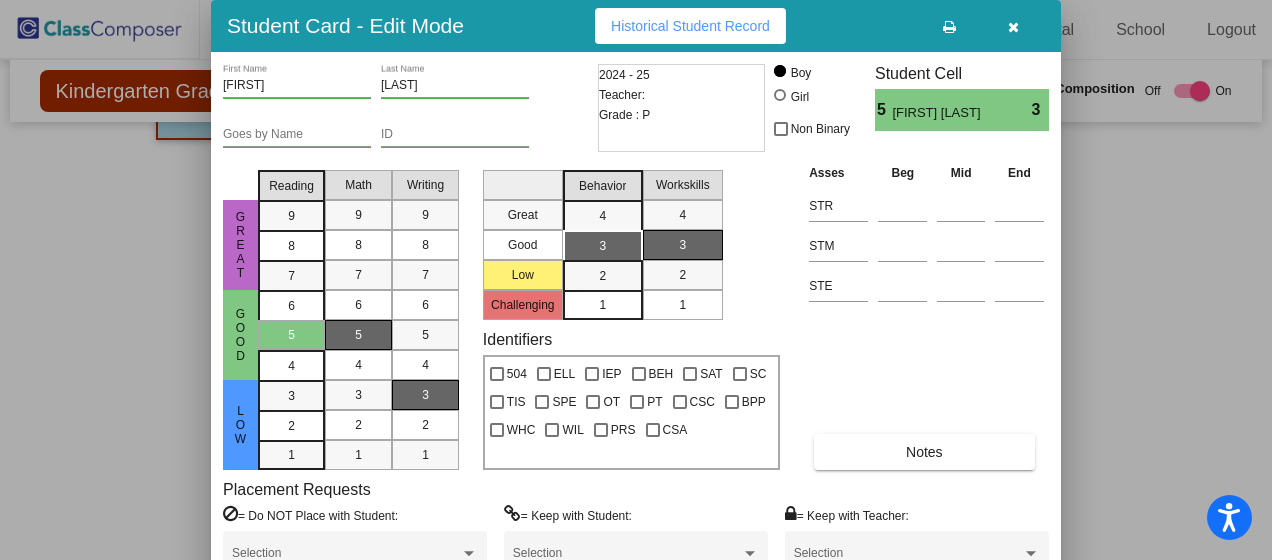 drag, startPoint x: 1262, startPoint y: 369, endPoint x: 1262, endPoint y: 275, distance: 94 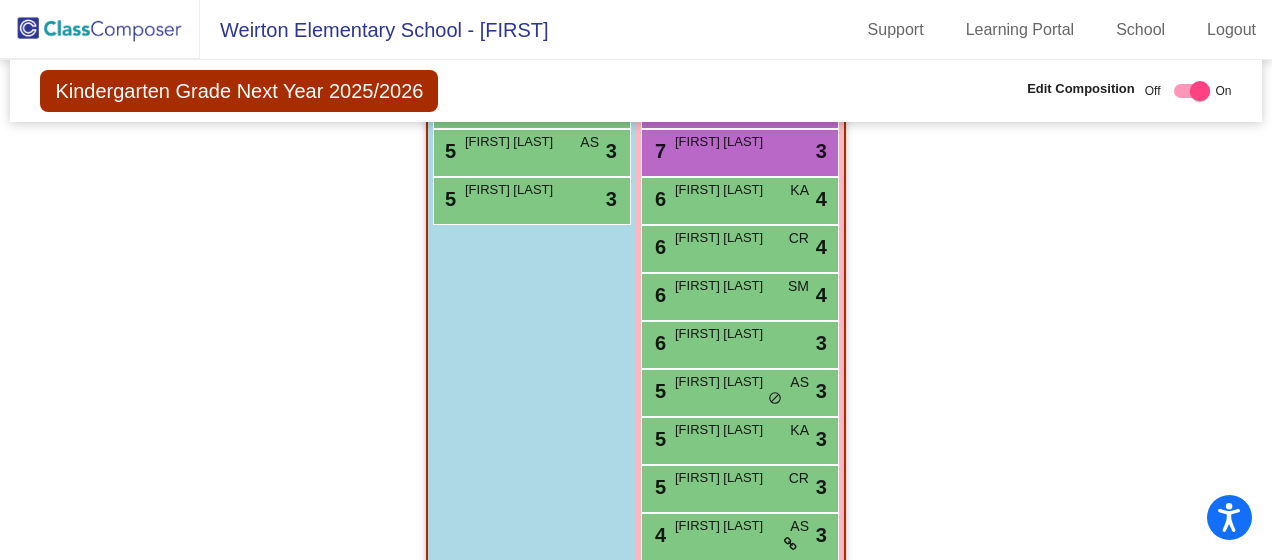 scroll, scrollTop: 1490, scrollLeft: 0, axis: vertical 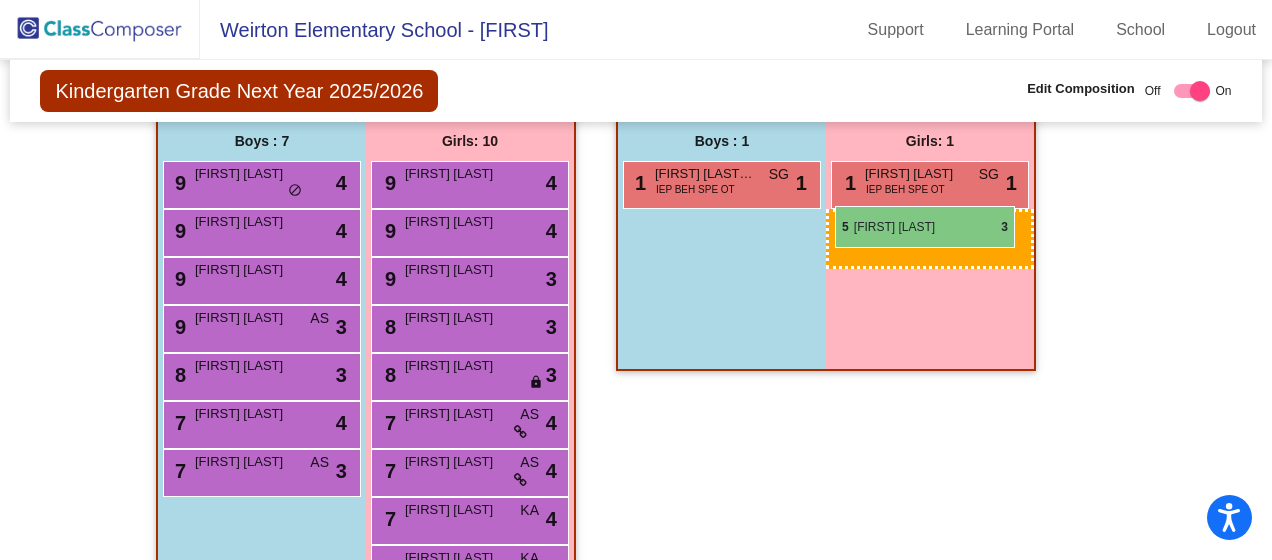 drag, startPoint x: 788, startPoint y: 419, endPoint x: 835, endPoint y: 206, distance: 218.12383 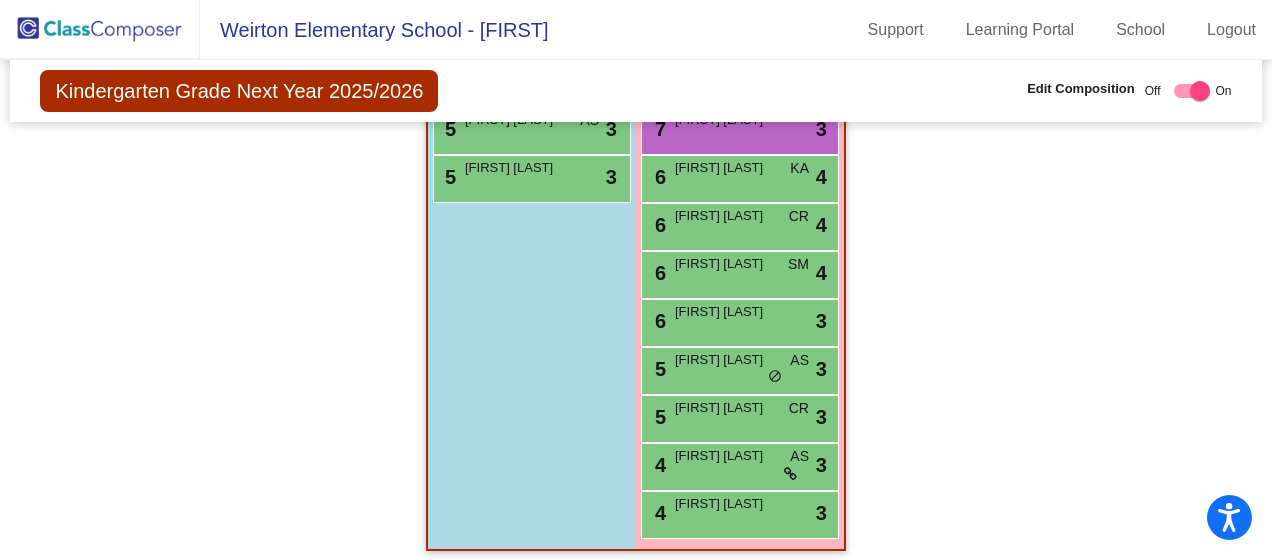scroll, scrollTop: 1509, scrollLeft: 0, axis: vertical 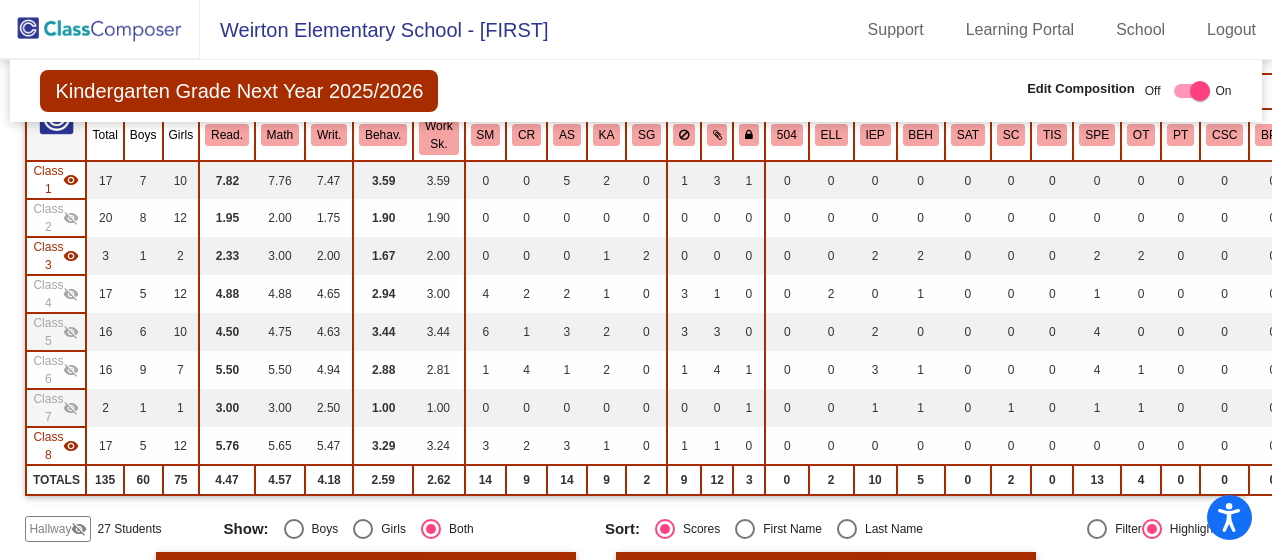 click on "visibility_off" 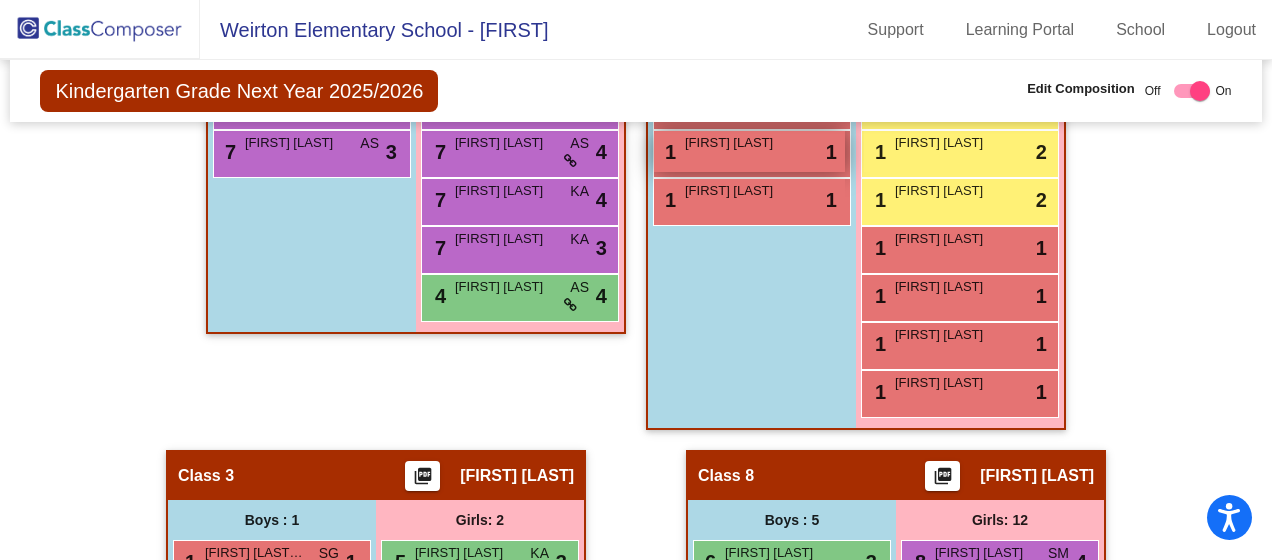 scroll, scrollTop: 1109, scrollLeft: 0, axis: vertical 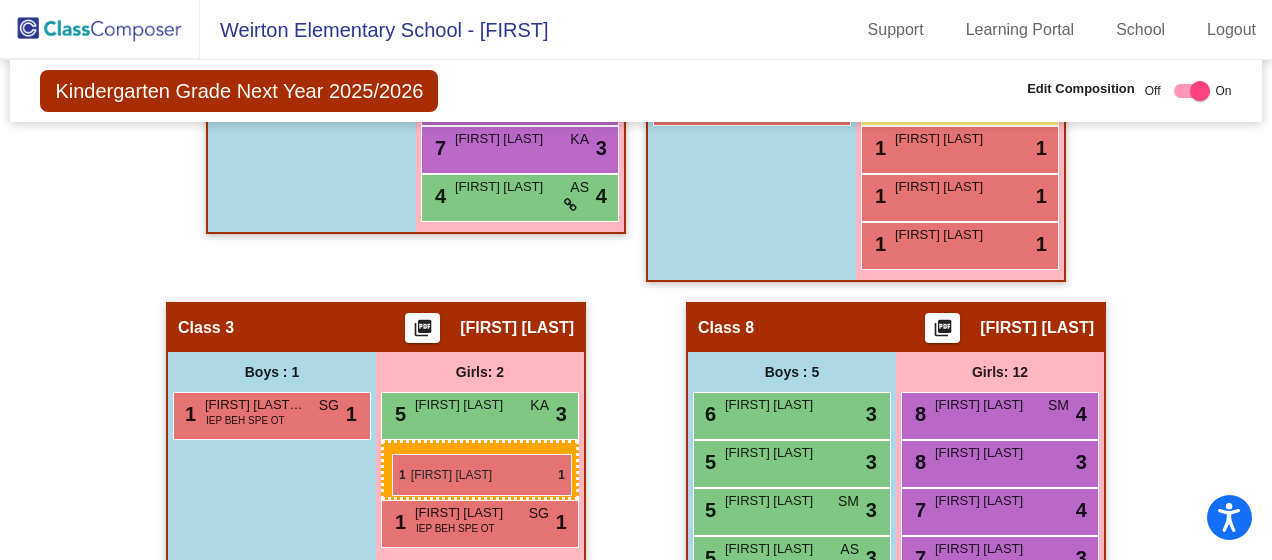 drag, startPoint x: 902, startPoint y: 248, endPoint x: 392, endPoint y: 454, distance: 550.0327 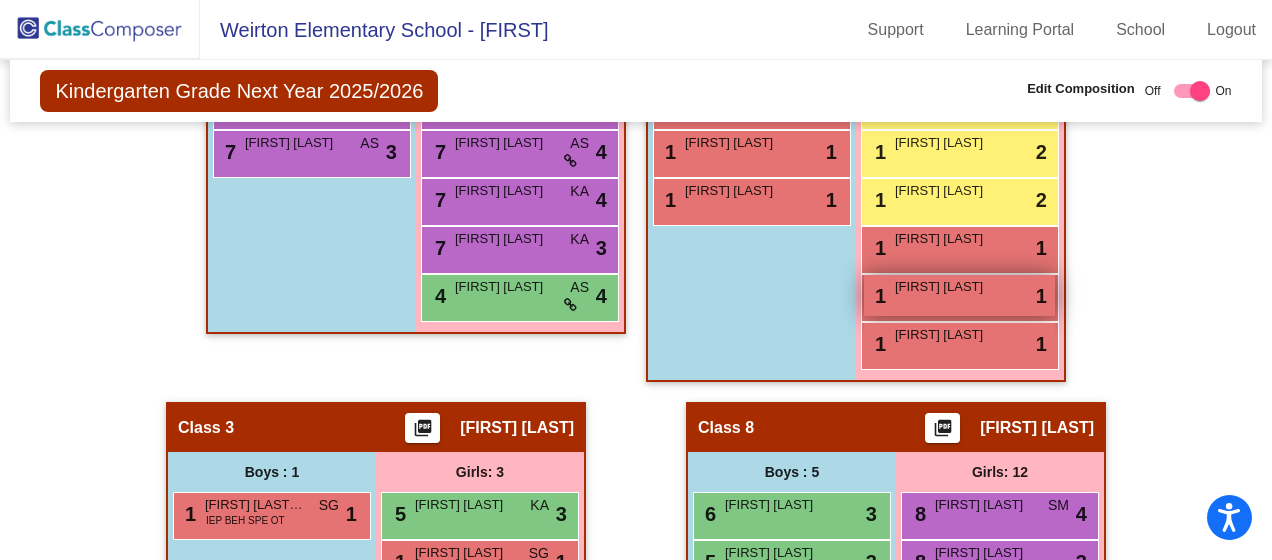 scroll, scrollTop: 1109, scrollLeft: 0, axis: vertical 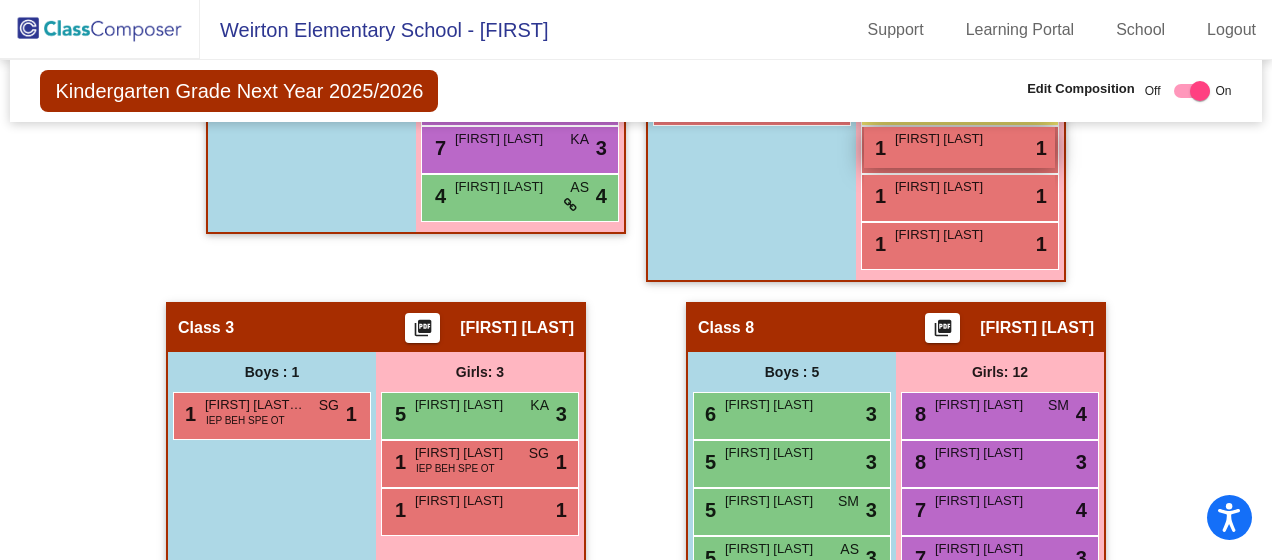 click on "[FIRST] [LAST]" at bounding box center [945, 139] 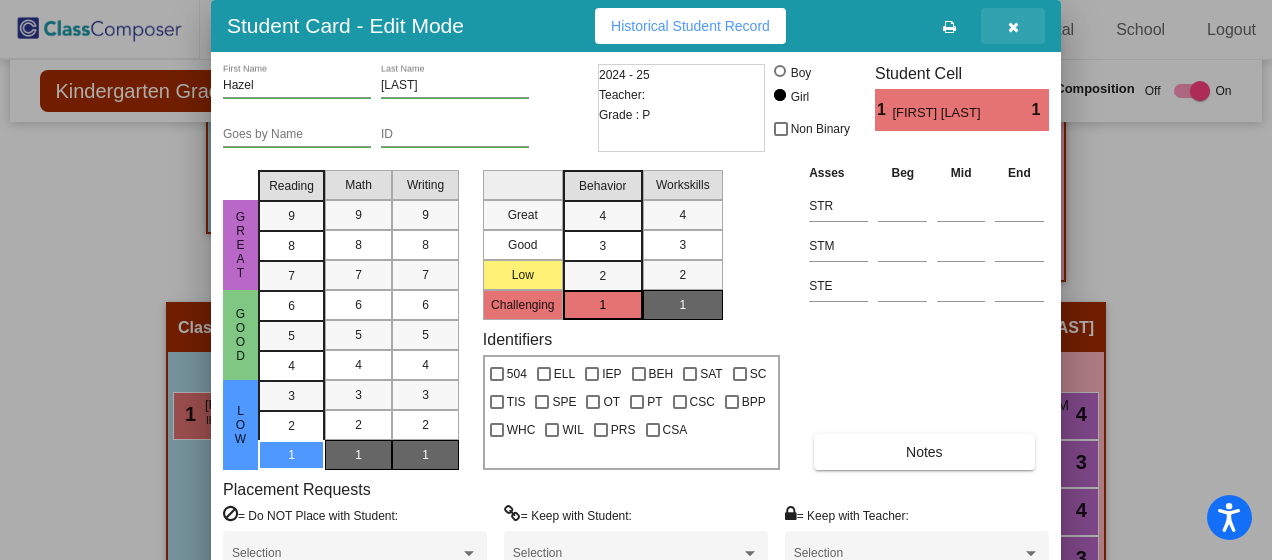 click at bounding box center [1013, 27] 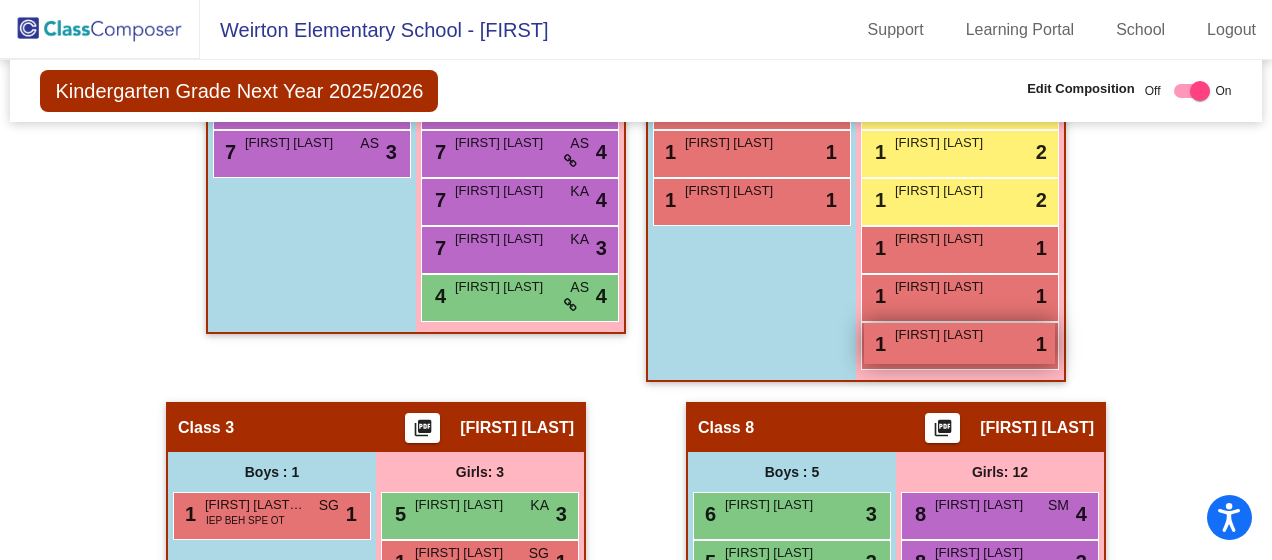 scroll, scrollTop: 1109, scrollLeft: 0, axis: vertical 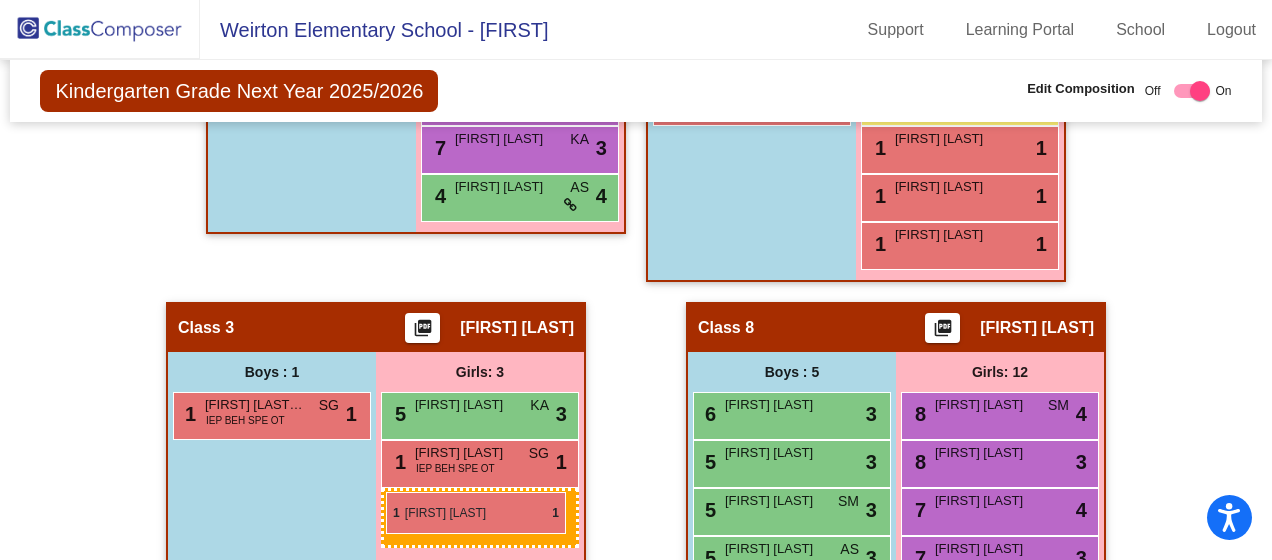 drag, startPoint x: 489, startPoint y: 518, endPoint x: 386, endPoint y: 492, distance: 106.23088 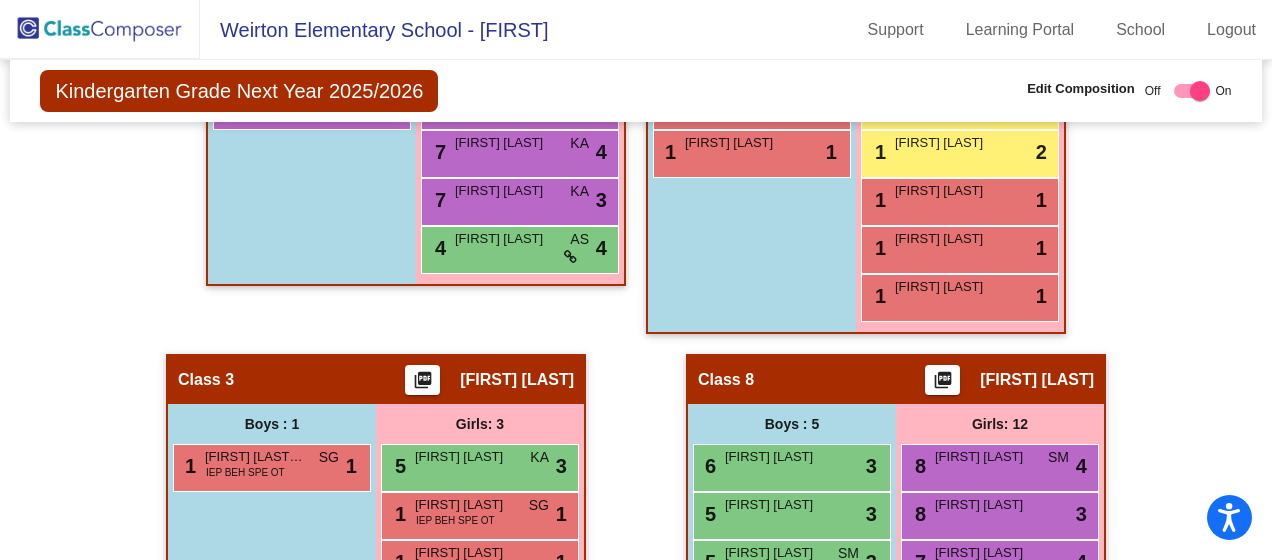 scroll, scrollTop: 1157, scrollLeft: 0, axis: vertical 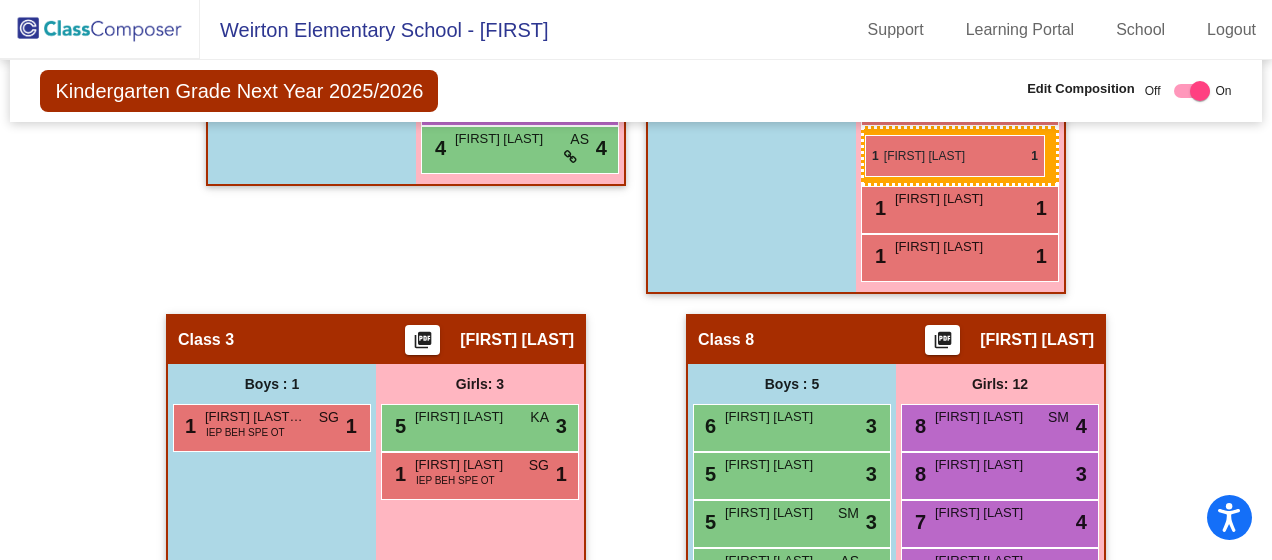 drag, startPoint x: 452, startPoint y: 462, endPoint x: 865, endPoint y: 135, distance: 526.78076 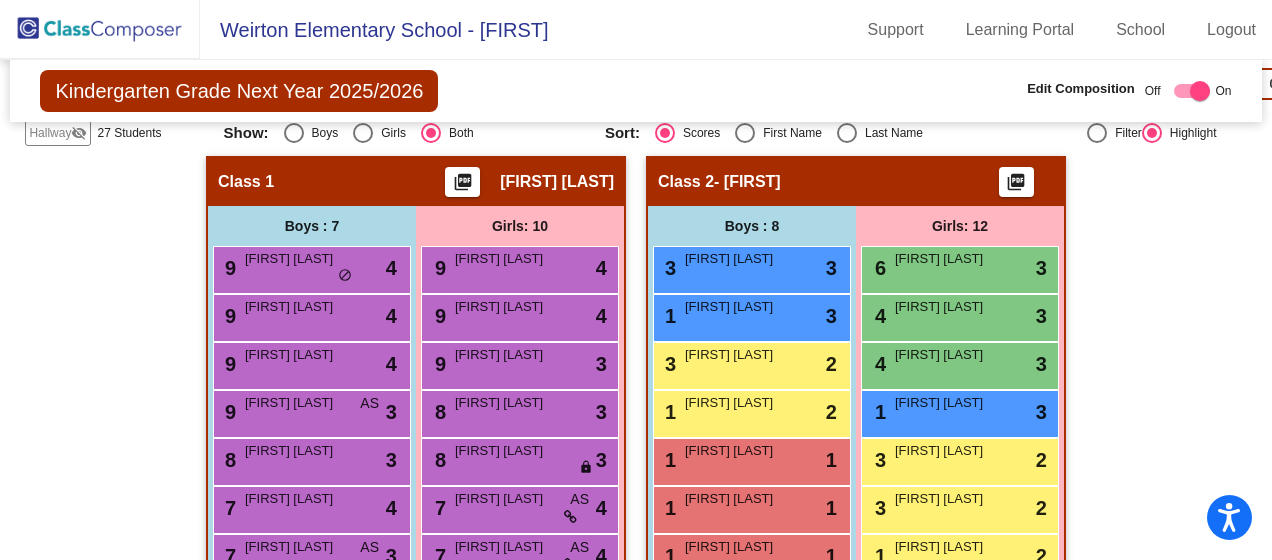 scroll, scrollTop: 505, scrollLeft: 0, axis: vertical 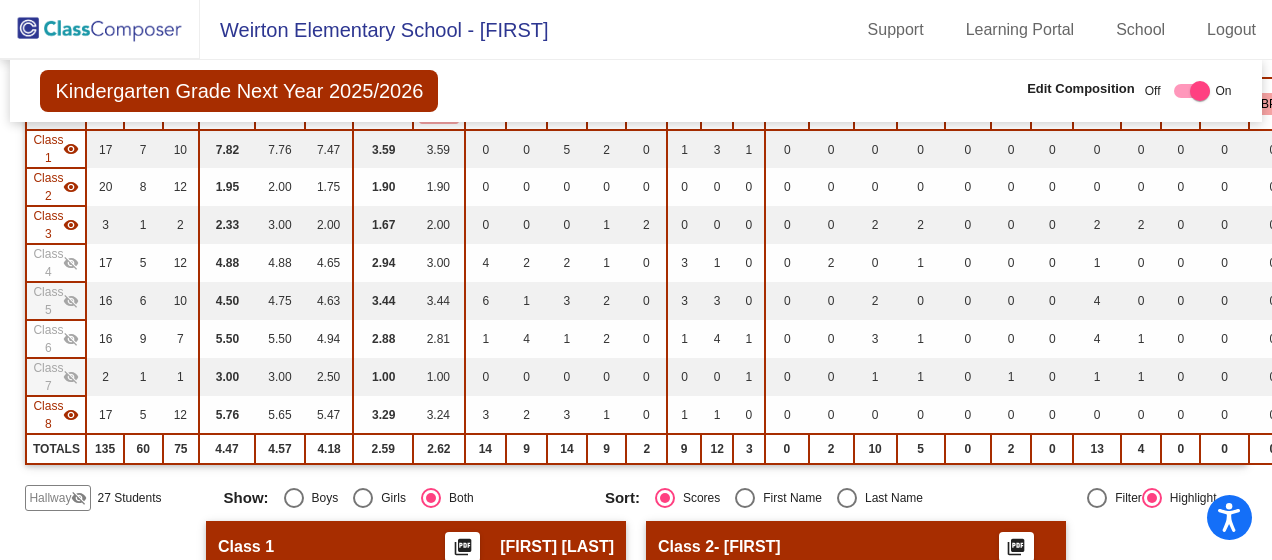 click on "visibility_off" 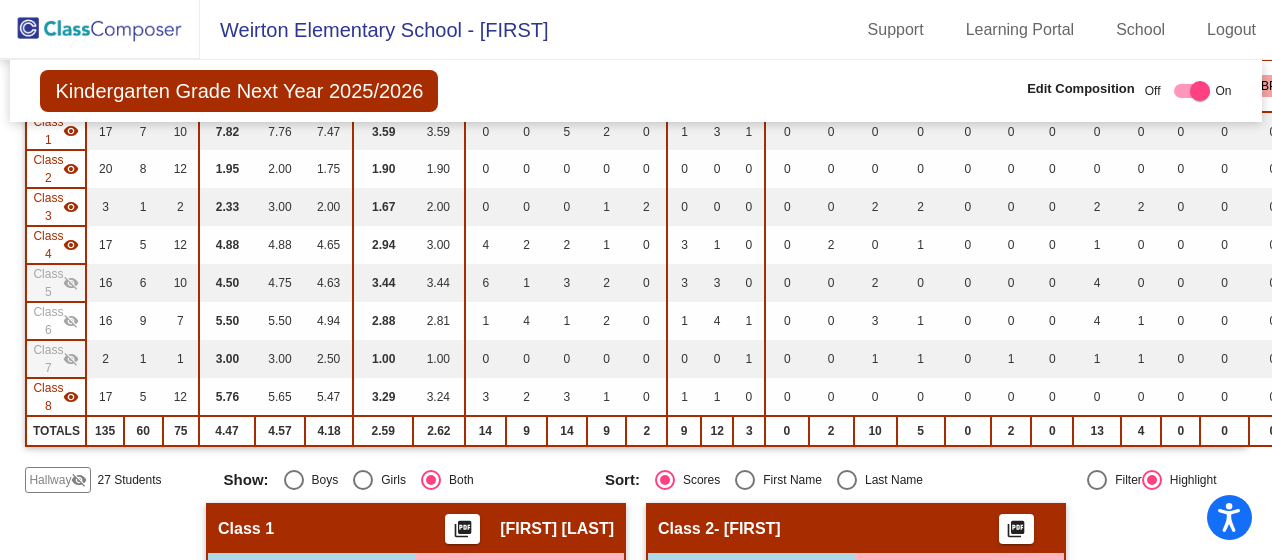 scroll, scrollTop: 235, scrollLeft: 0, axis: vertical 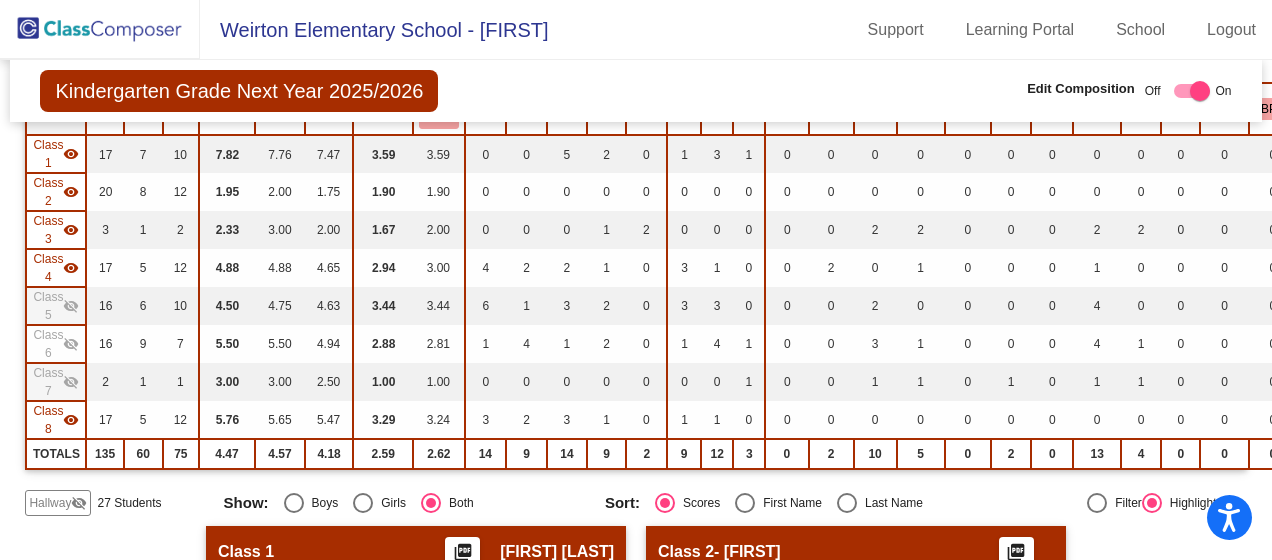 click on "Class 5" 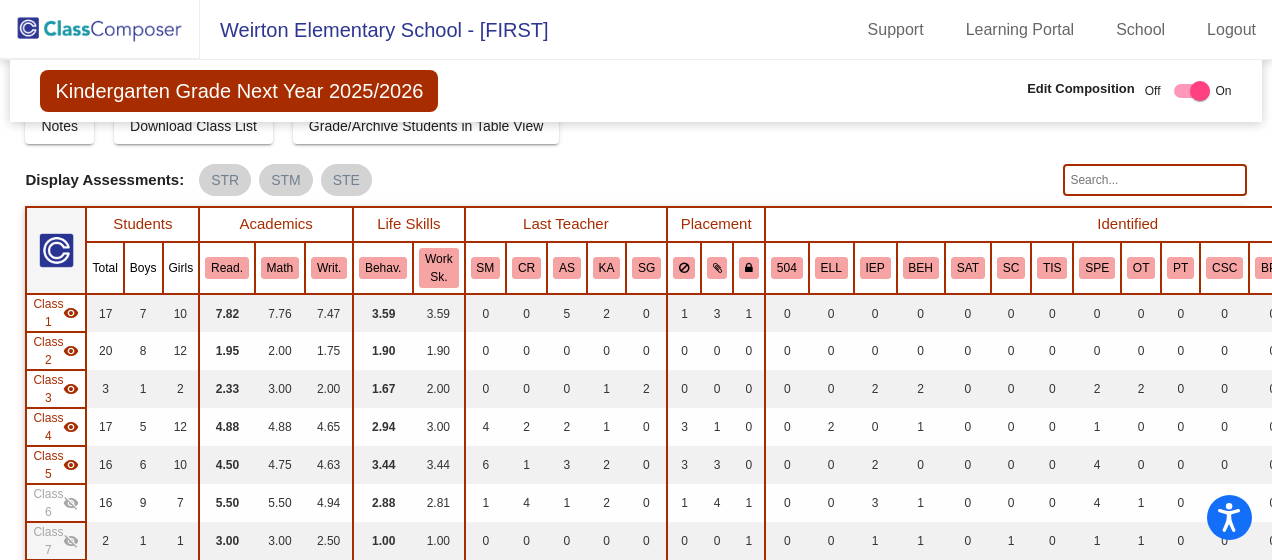 scroll, scrollTop: 41, scrollLeft: 0, axis: vertical 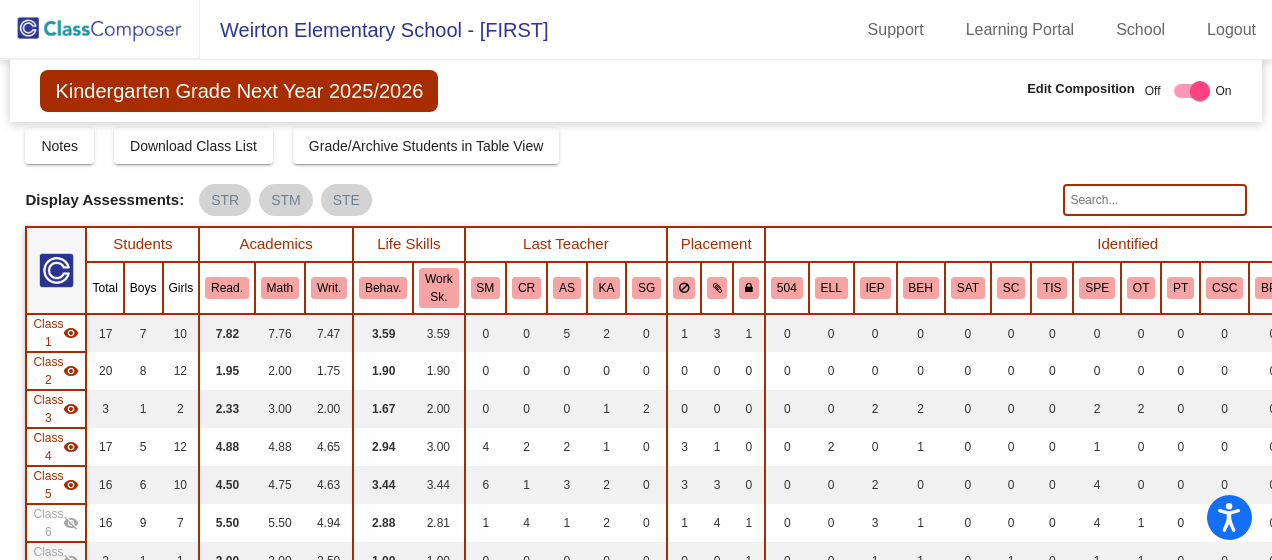 click on "Students Academics Life Skills  Last Teacher  Placement  Identified  Total Boys Girls  Read.   Math   Writ.   Behav.   Work Sk.   SM   CR   AS   KA   SG   504   ELL   IEP   BEH   SAT   SC   TIS   SPE   OT   PT   CSC   BPP   WHC   WIL   PRS   CSA  Hallway  visibility_off  27 18 9                 0   0   0   0   0   0   0   0   0   0   2   0   0   1   0   1   0   0   0   0   0   0   0   0  Class 1  visibility  17 7 10  7.82   7.76   7.47   3.59   3.59   0   0   5   2   0   1   3   1   0   0   0   0   0   0   0   0   0   0   0   0   0   0   0   0  Class 2  visibility  20 8 12  1.95   2.00   1.75   1.90   1.90   0   0   0   0   0   0   0   0   0   0   0   0   0   0   0   0   0   0   0   0   0   0   0   0  Class 3  visibility  3 1 2  2.33   3.00   2.00   1.67   2.00   0   0   0   1   2   0   0   0   0   0   2   2   0   0   0   2   2   0   0   0   0   0   0   0  Class 4  visibility  17 5 12  4.88   4.88   4.65   2.94   3.00   4   2   2   1   0   3   1   0   0   2   0   1   0   0   0   1   0   0   0   0   0   0   0" 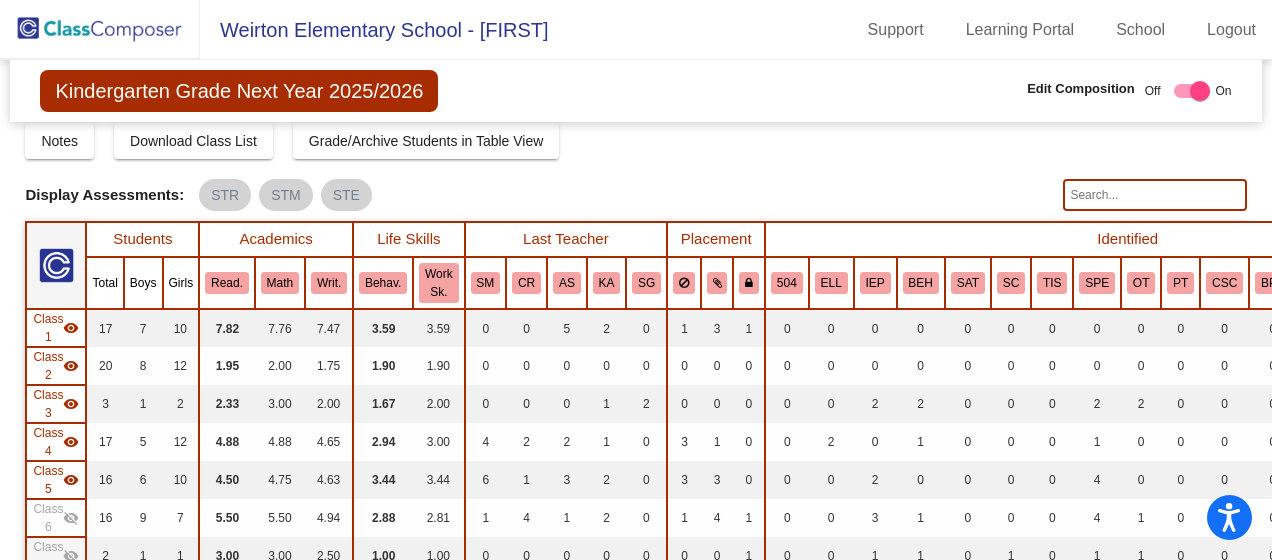 drag, startPoint x: 66, startPoint y: 538, endPoint x: 51, endPoint y: 517, distance: 25.806976 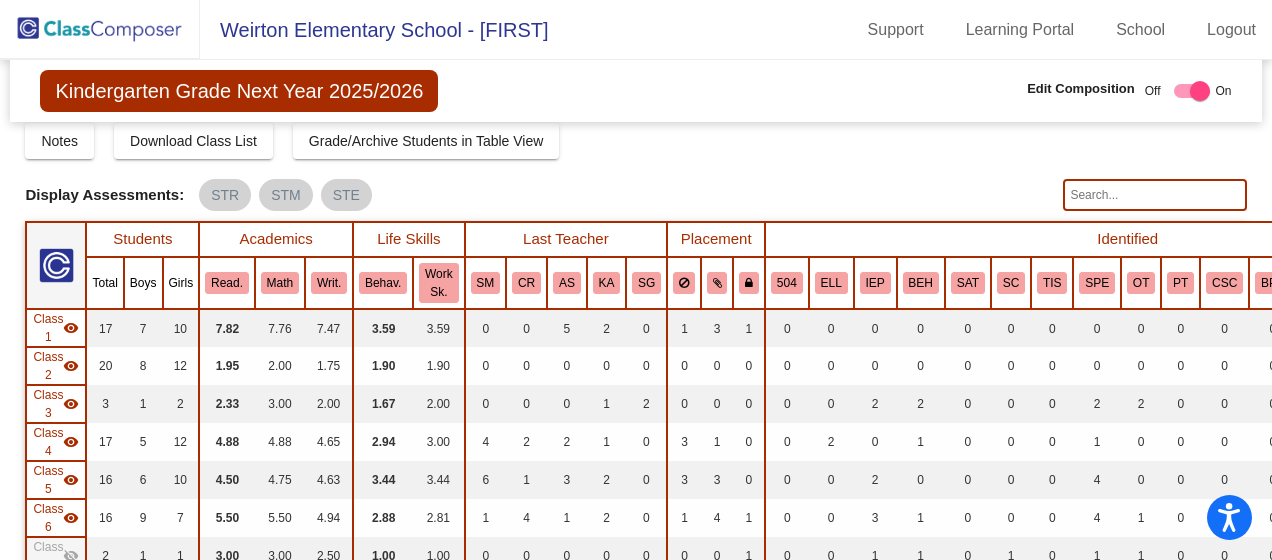 click on "Class 6  visibility" 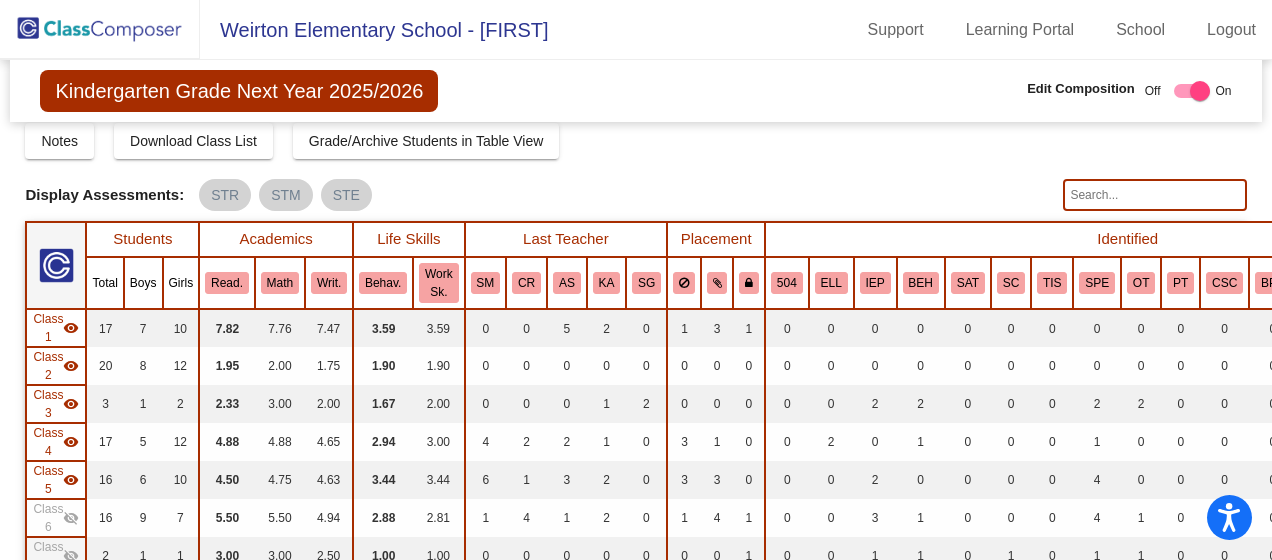 click on "Class 6  visibility_off" 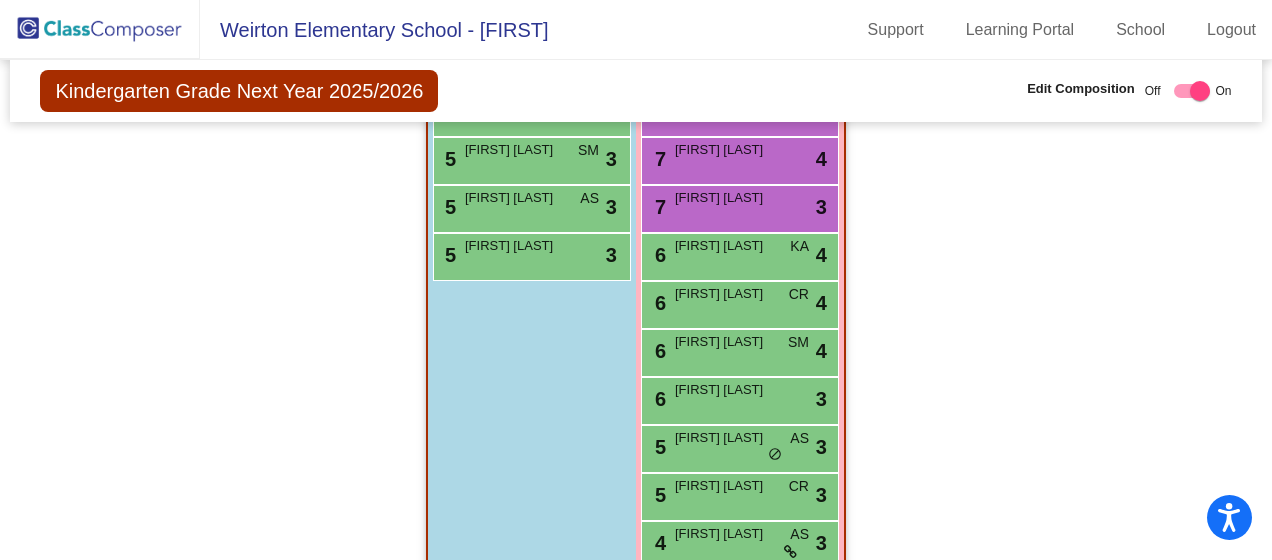 scroll, scrollTop: 2905, scrollLeft: 0, axis: vertical 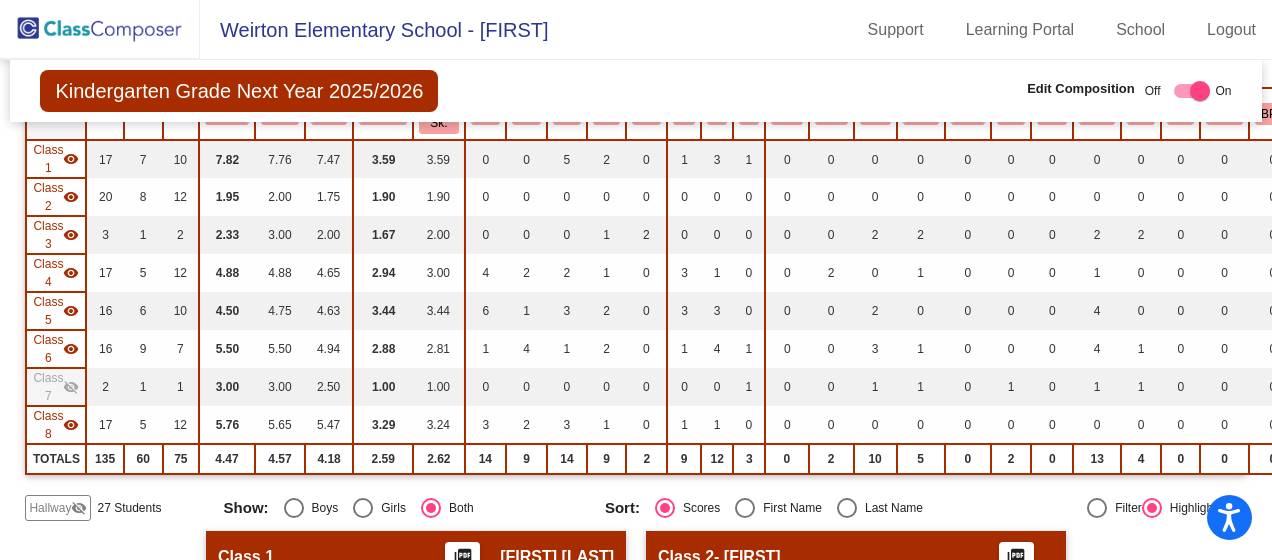 click on "visibility_off" 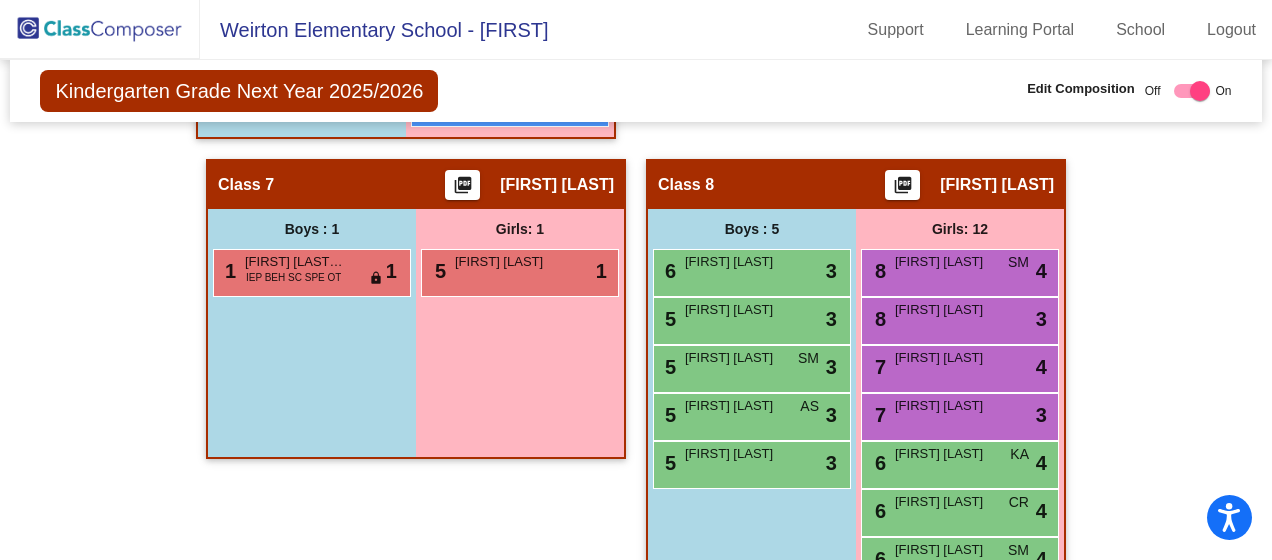 scroll, scrollTop: 2563, scrollLeft: 0, axis: vertical 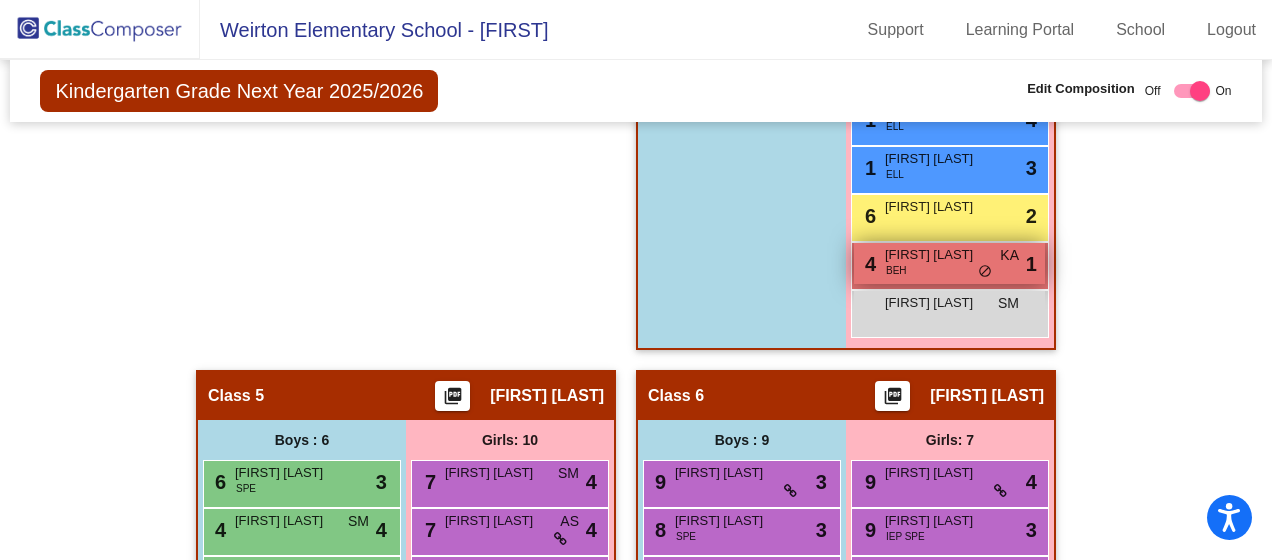 click on "[FIRST] [LAST]" at bounding box center [935, 255] 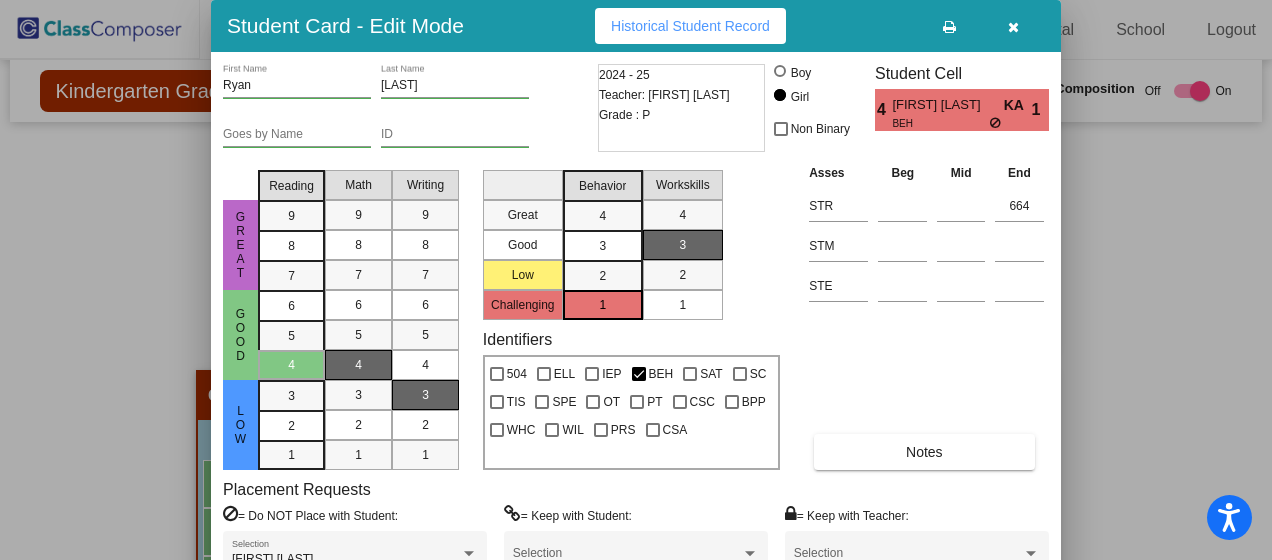 click at bounding box center [1013, 27] 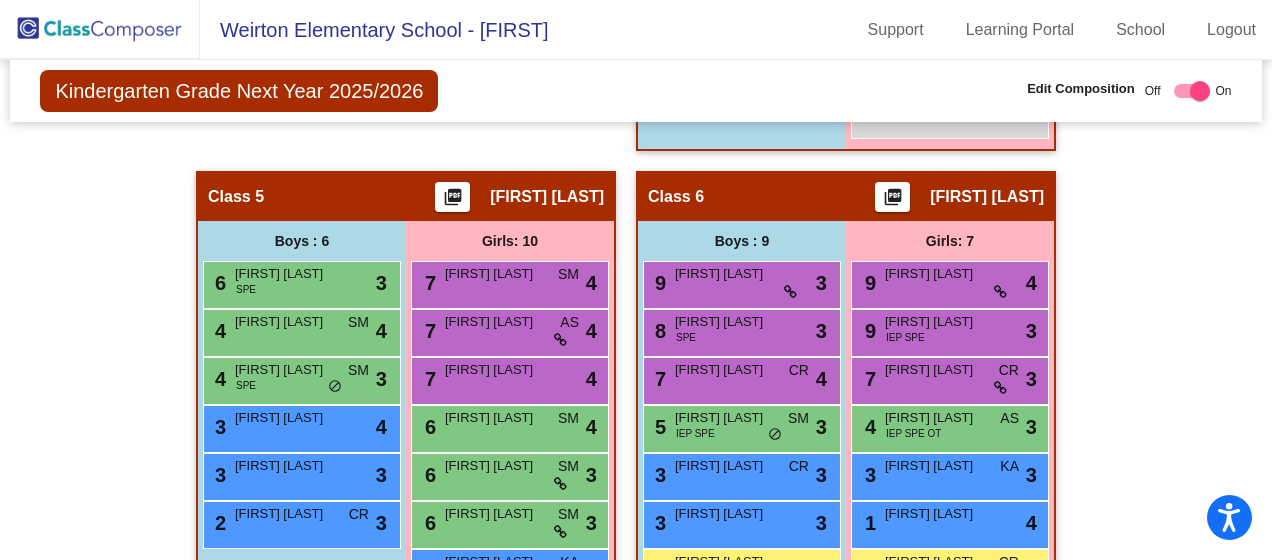 scroll, scrollTop: 2028, scrollLeft: 0, axis: vertical 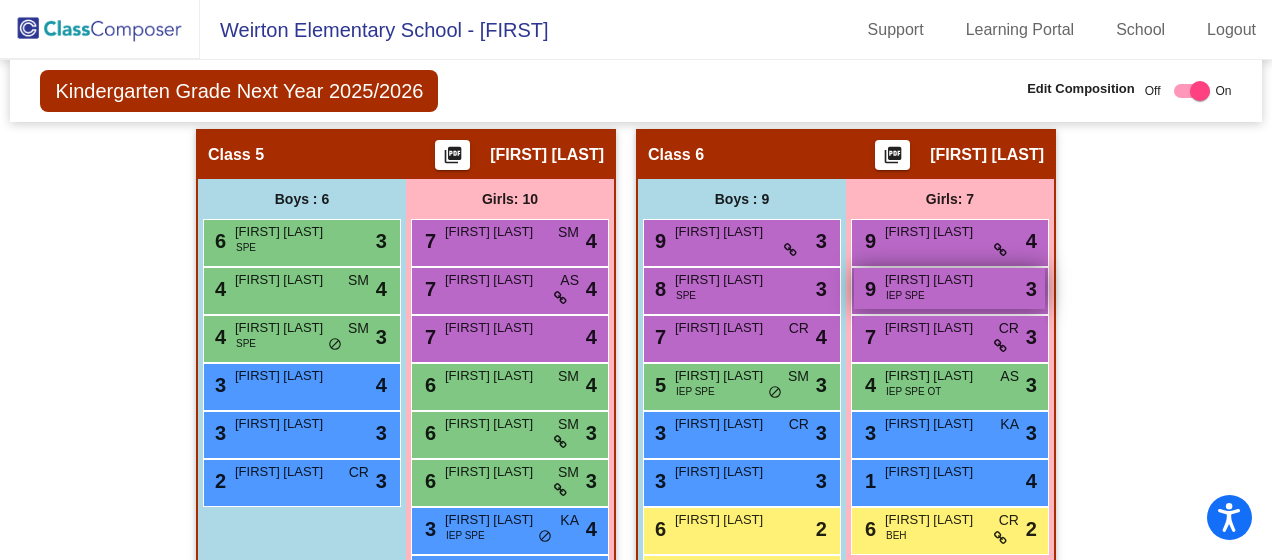click on "9 [FIRST] [LAST] IEP SPE lock do_not_disturb_alt 3" at bounding box center [949, 288] 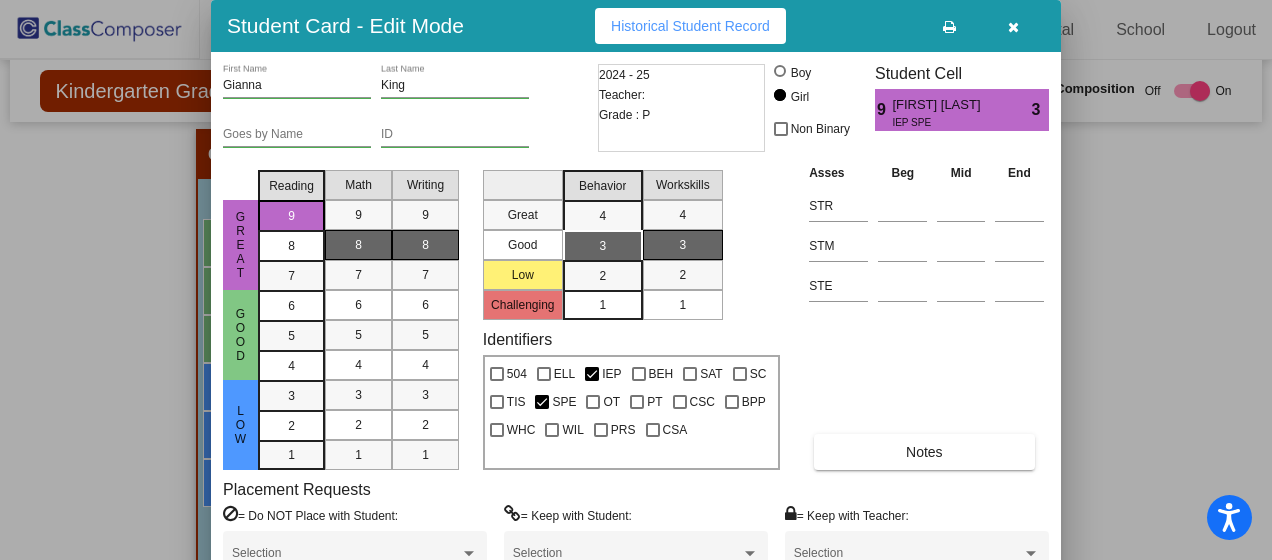 drag, startPoint x: 1017, startPoint y: 24, endPoint x: 1009, endPoint y: 32, distance: 11.313708 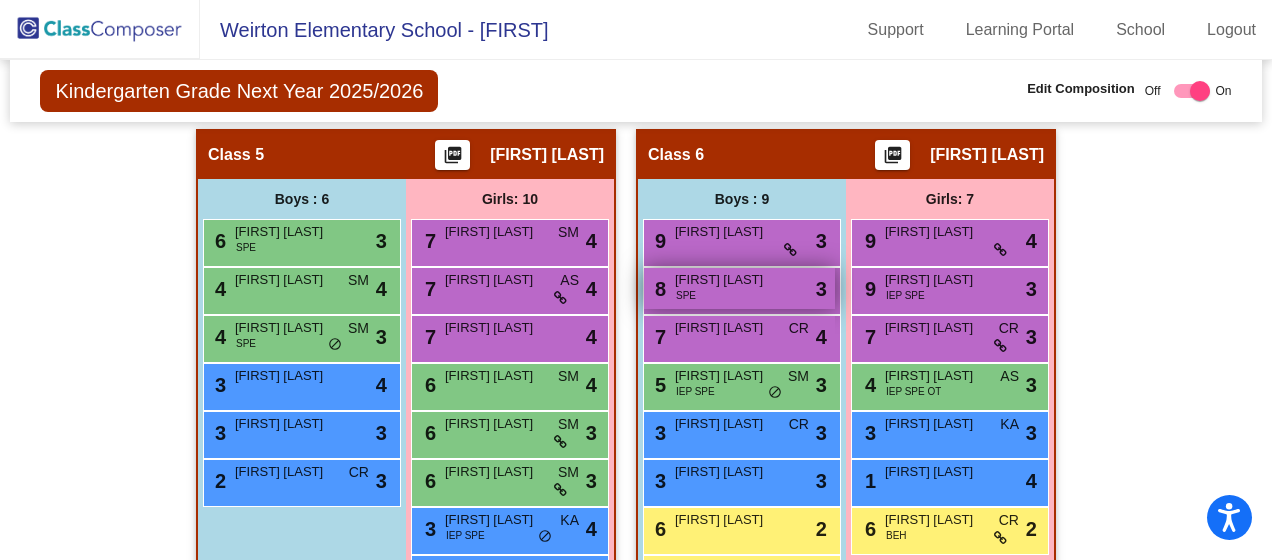 click on "[FIRST] [LAST]" at bounding box center (725, 280) 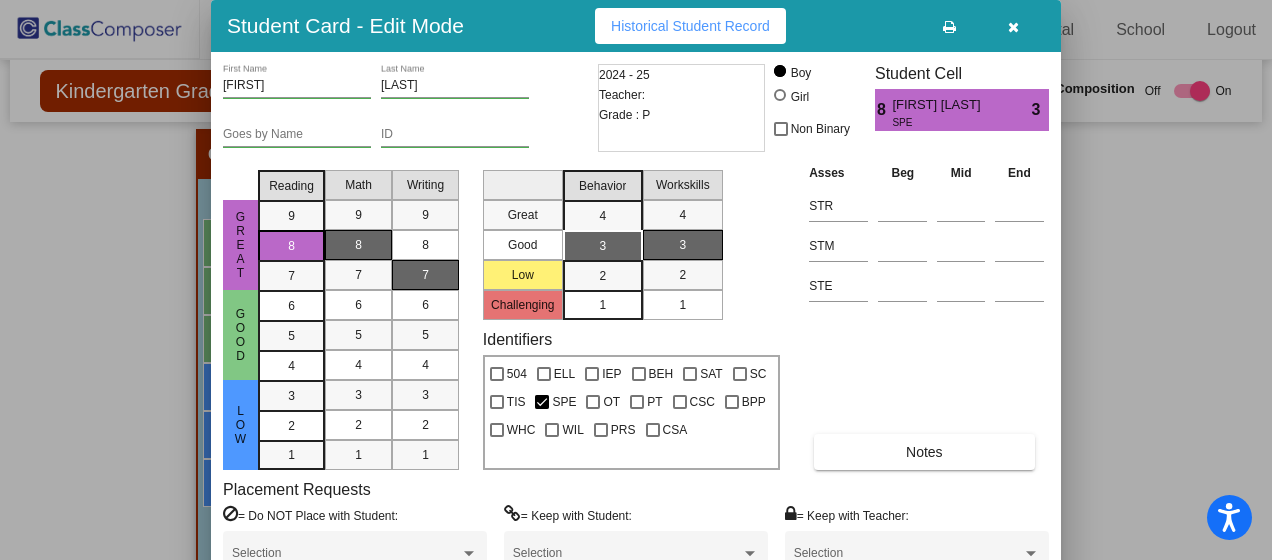 click at bounding box center [1013, 27] 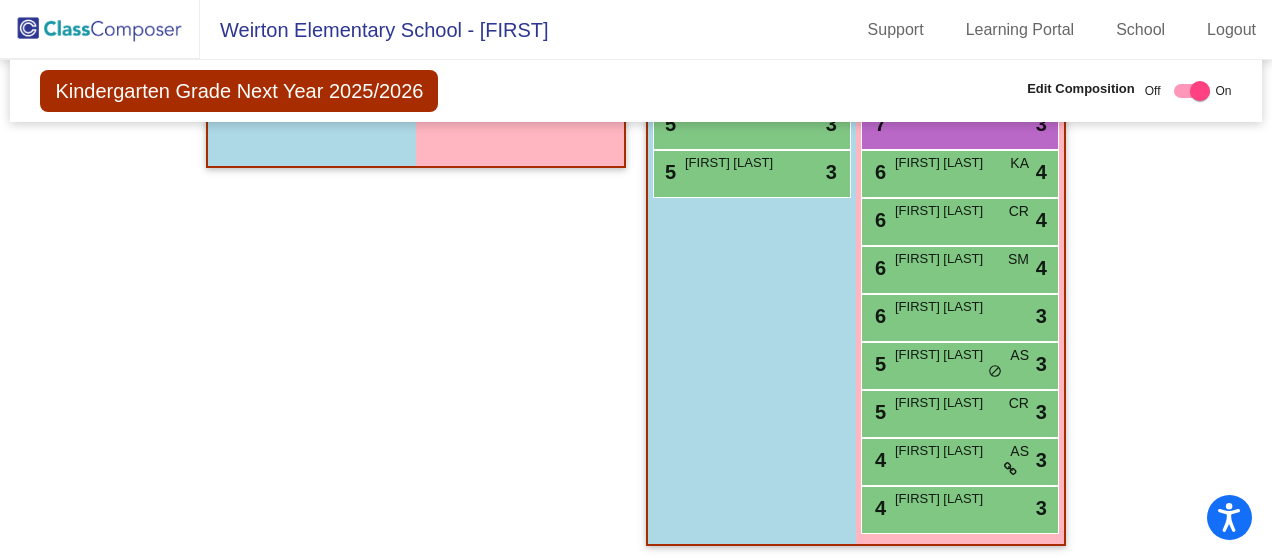 scroll, scrollTop: 2905, scrollLeft: 0, axis: vertical 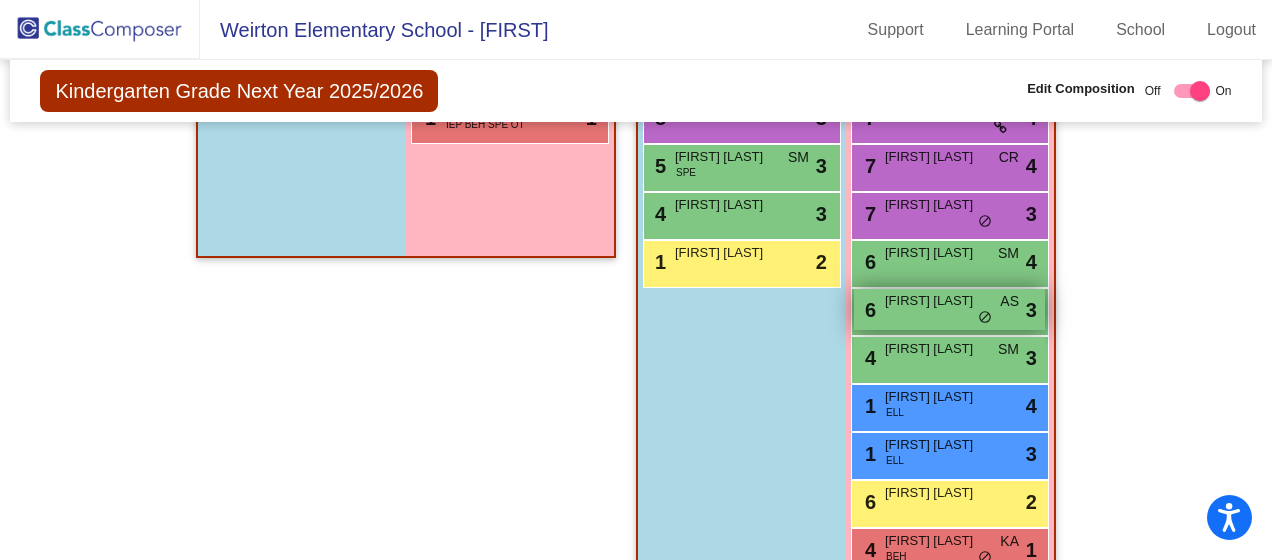 click on "6 [FIRST] [LAST] AS lock do_not_disturb_alt 3" at bounding box center [949, 309] 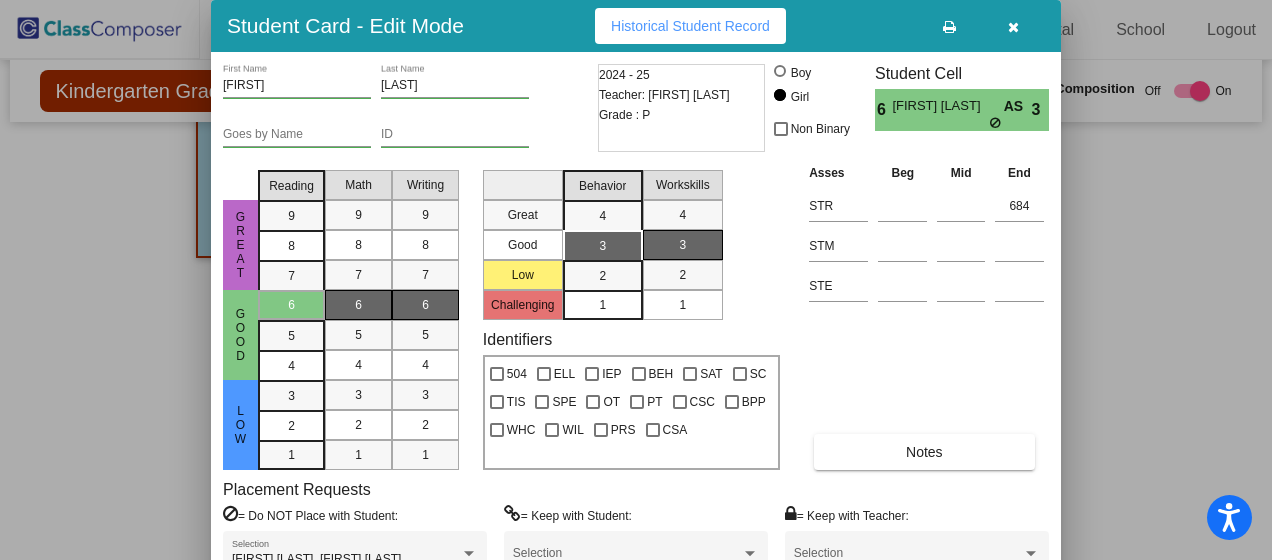 drag, startPoint x: 1269, startPoint y: 292, endPoint x: 1271, endPoint y: 338, distance: 46.043457 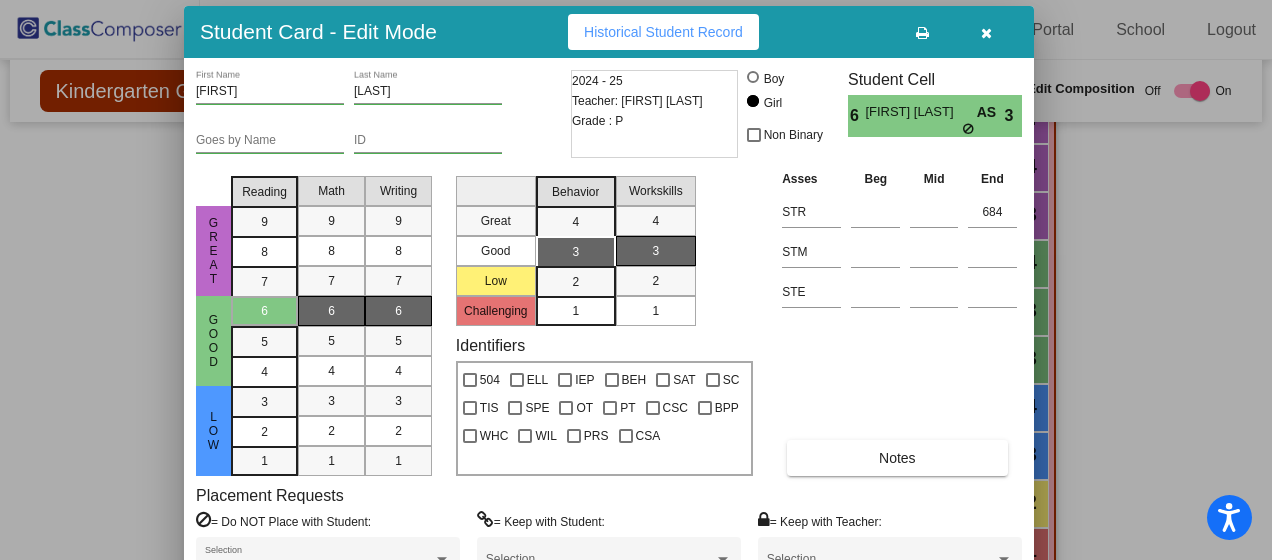 drag, startPoint x: 905, startPoint y: 33, endPoint x: 878, endPoint y: 39, distance: 27.658634 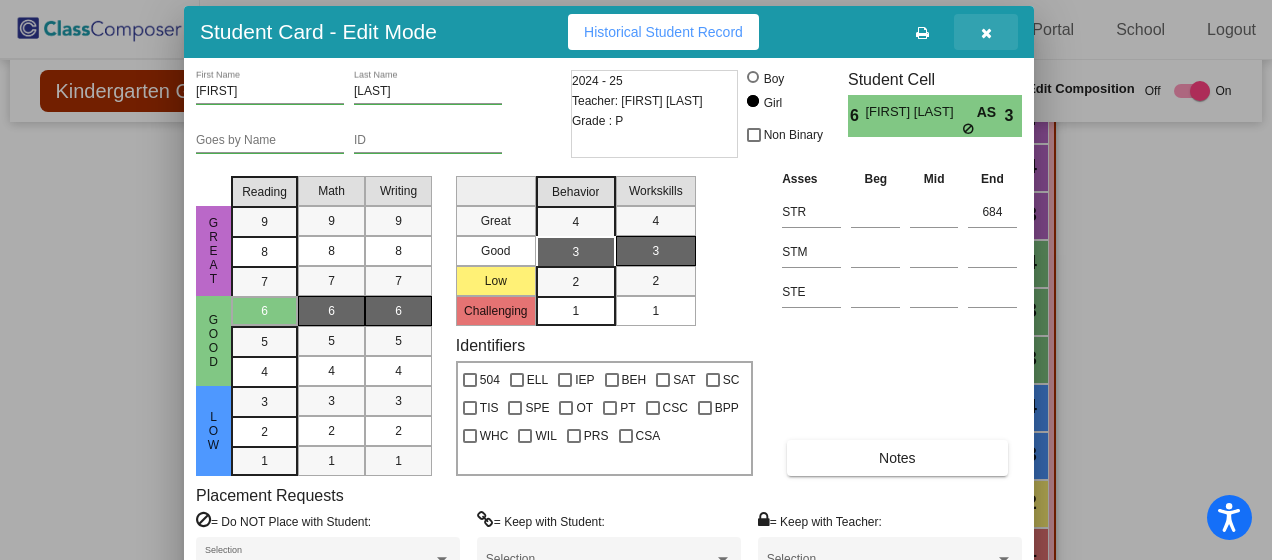 click at bounding box center [986, 32] 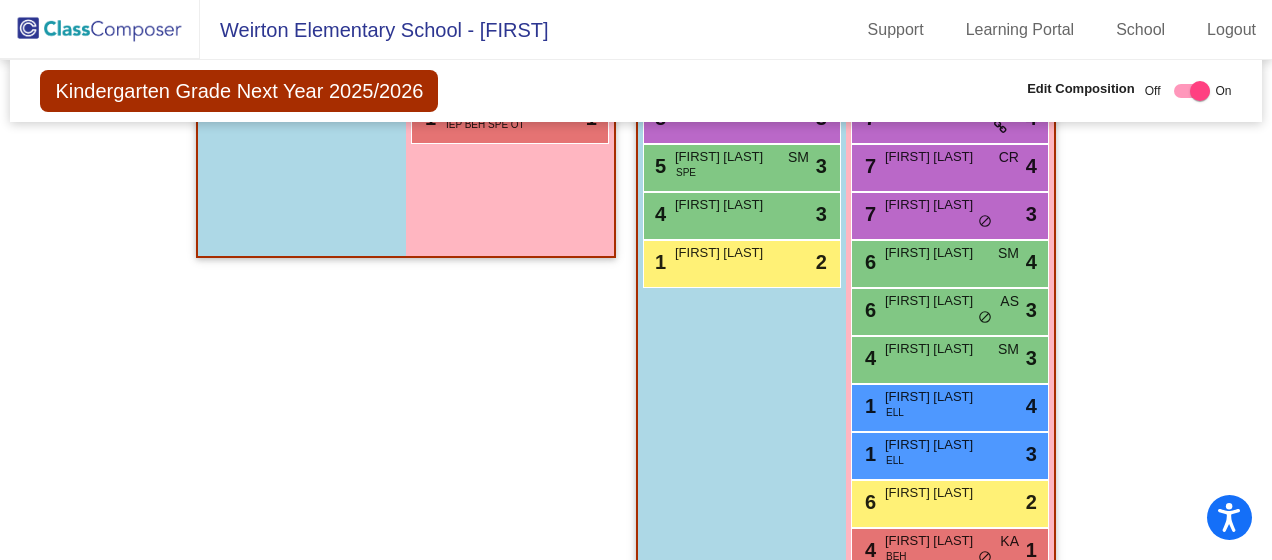 drag, startPoint x: 726, startPoint y: 425, endPoint x: 741, endPoint y: 416, distance: 17.492855 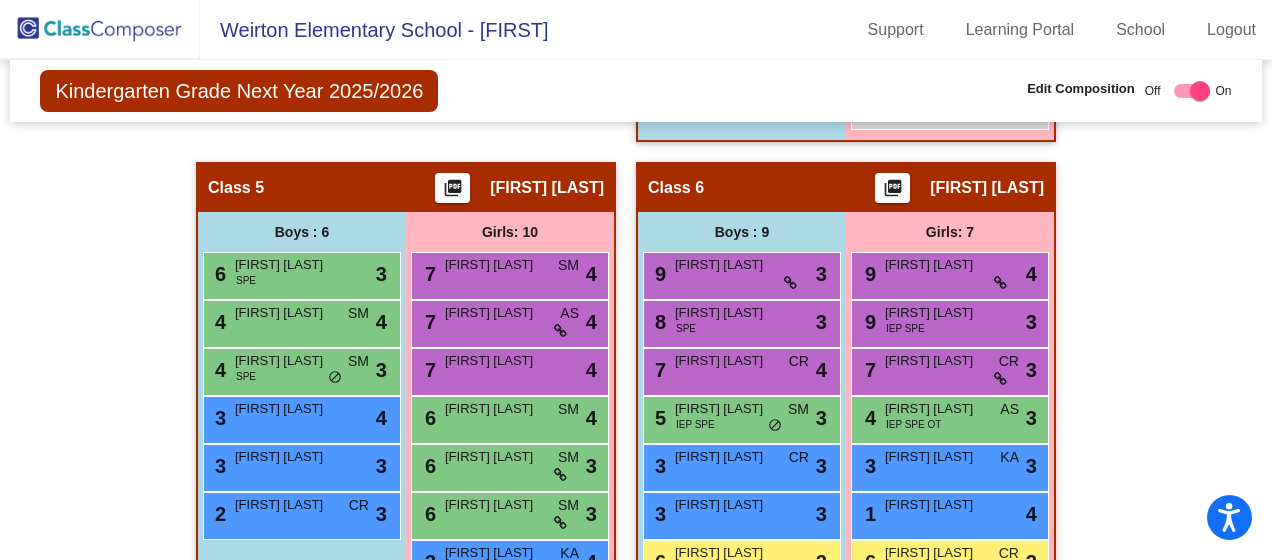 scroll, scrollTop: 1888, scrollLeft: 0, axis: vertical 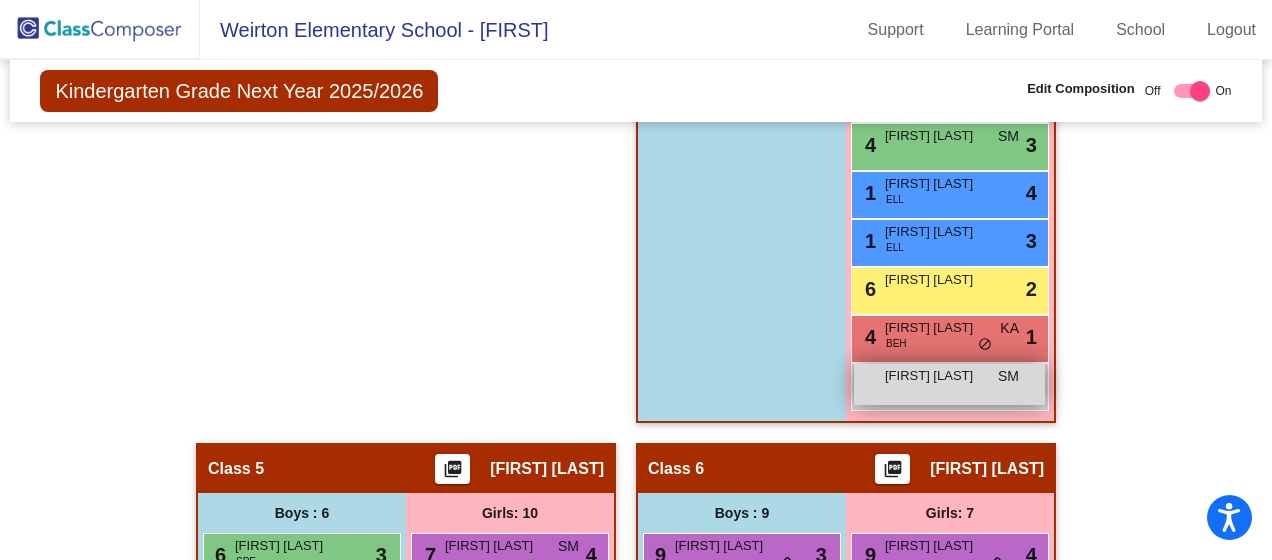 click on "[FIRST]   [LAST]" at bounding box center [935, 376] 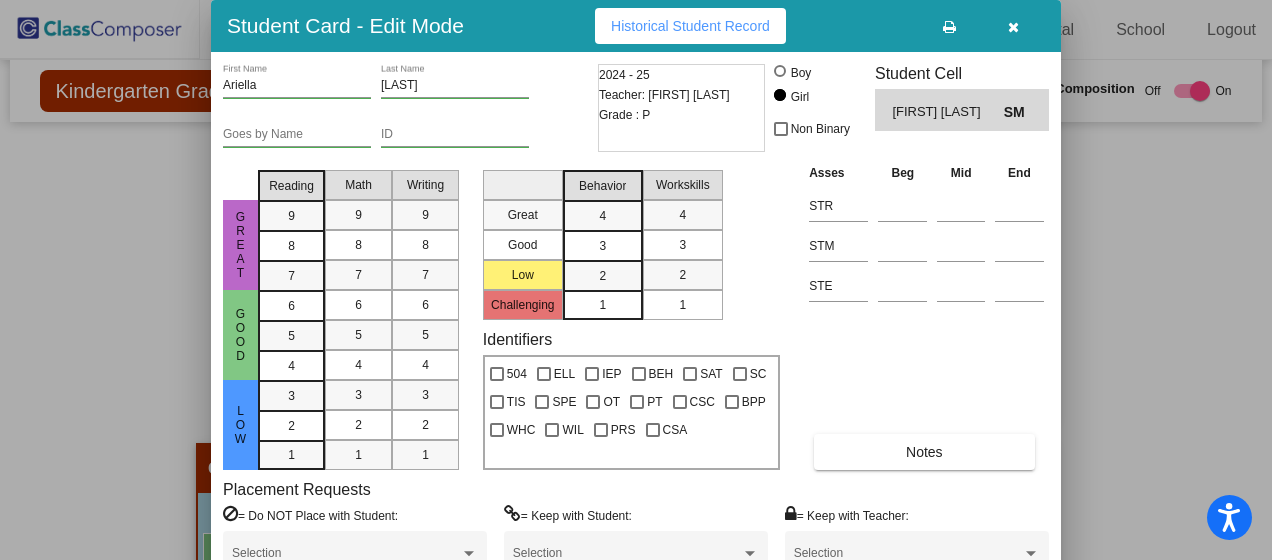 drag, startPoint x: 1261, startPoint y: 330, endPoint x: 1264, endPoint y: 393, distance: 63.07139 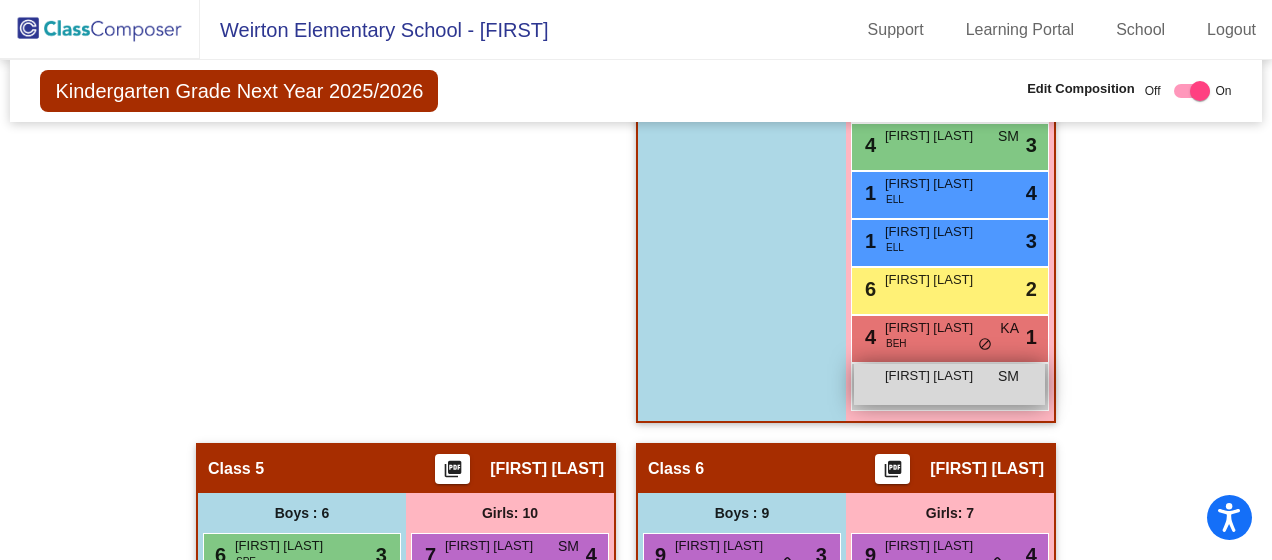 click on "SM" at bounding box center [1008, 376] 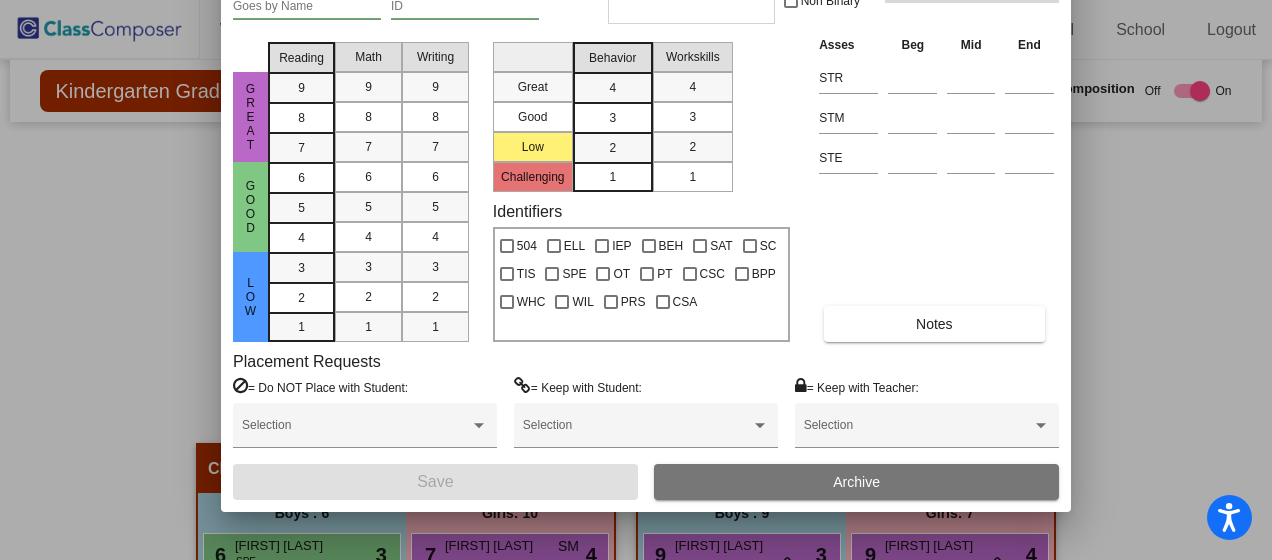 drag, startPoint x: 838, startPoint y: 20, endPoint x: 850, endPoint y: -108, distance: 128.56126 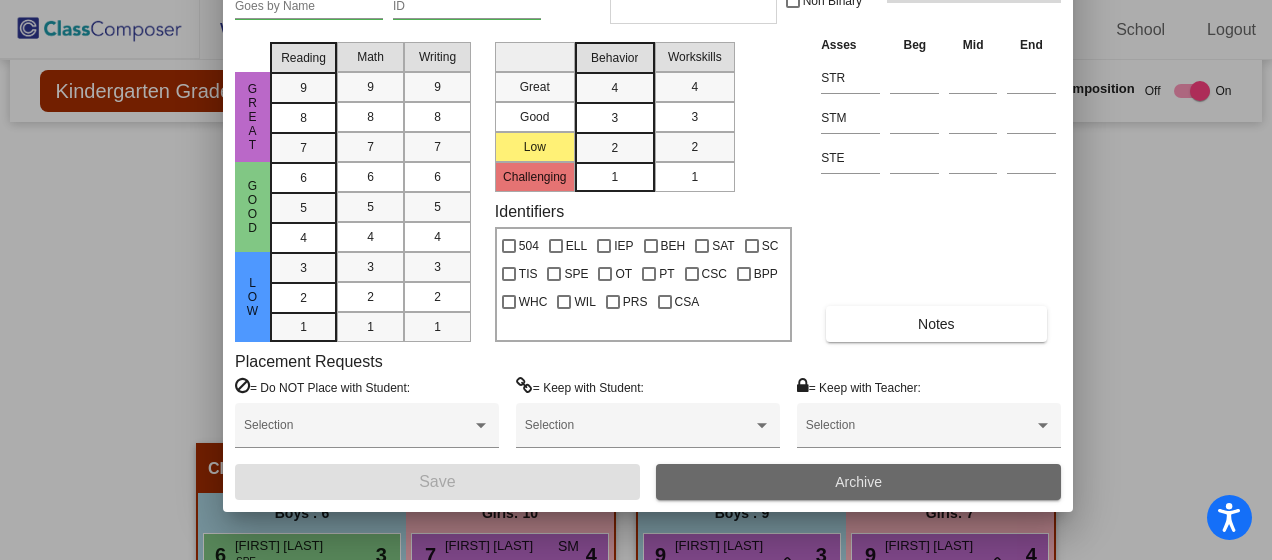 click on "Archive" at bounding box center [858, 482] 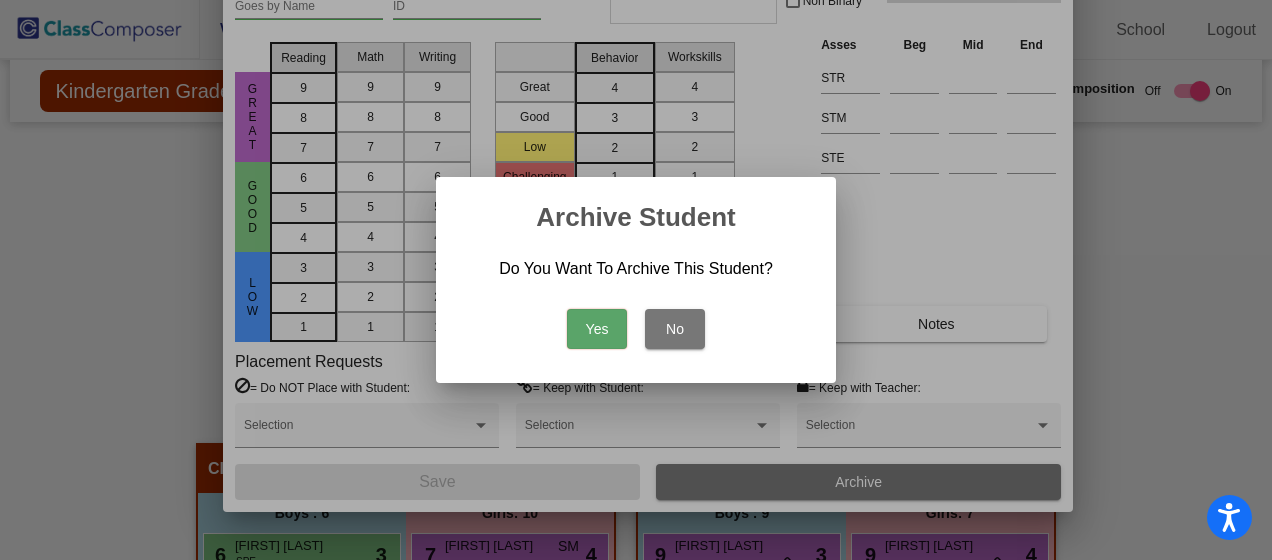 click on "Yes" at bounding box center [597, 329] 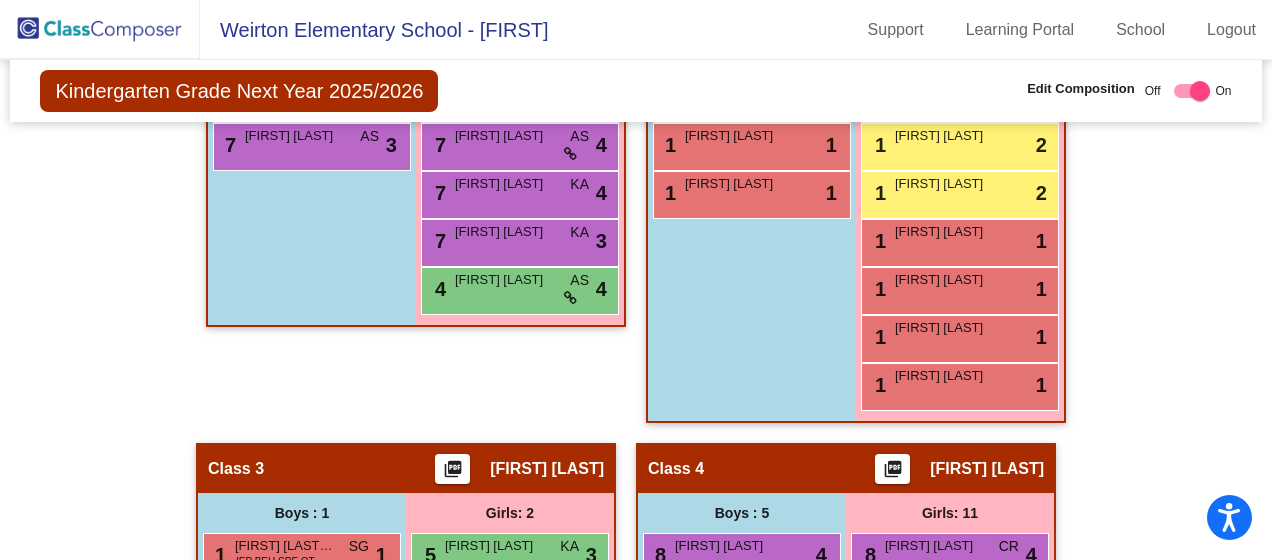 scroll, scrollTop: 1020, scrollLeft: 0, axis: vertical 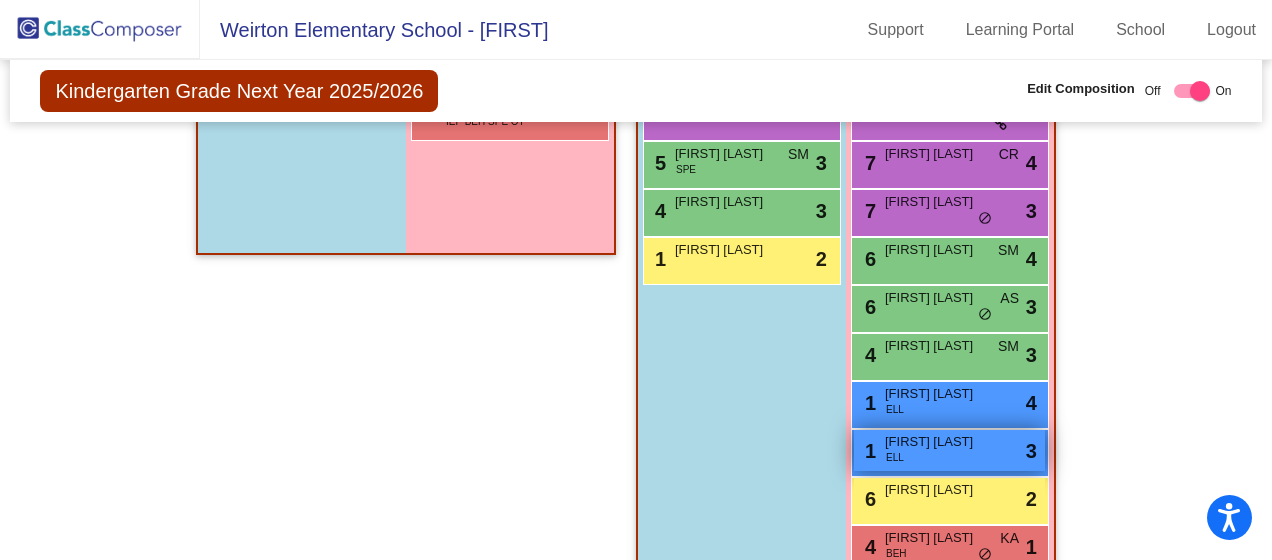 click on "[FIRST] [LAST]" at bounding box center [935, 442] 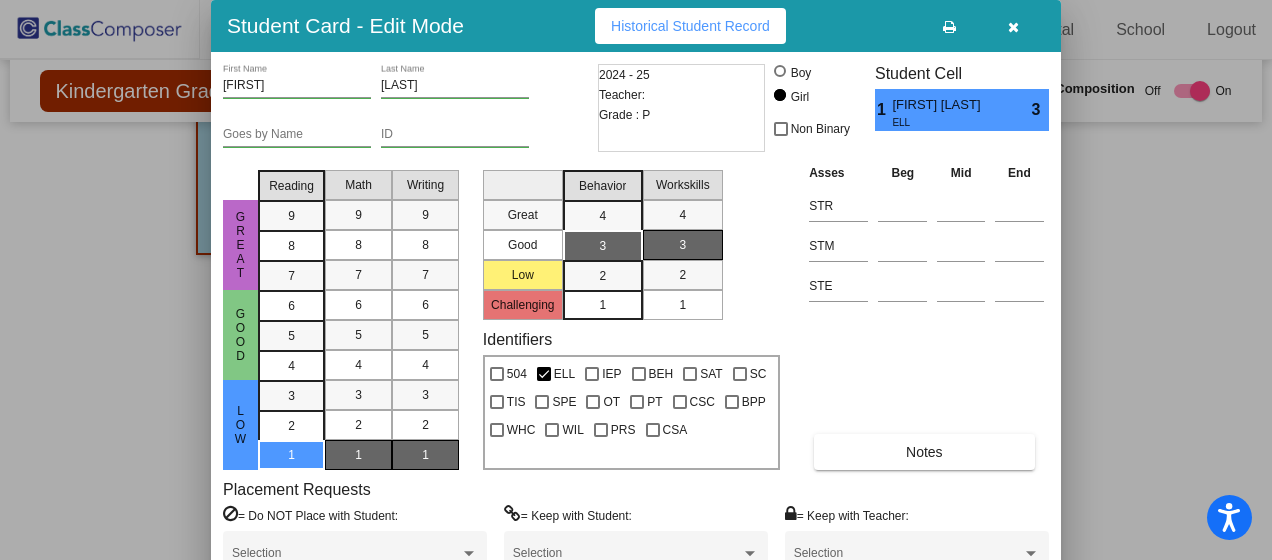 click at bounding box center (1013, 27) 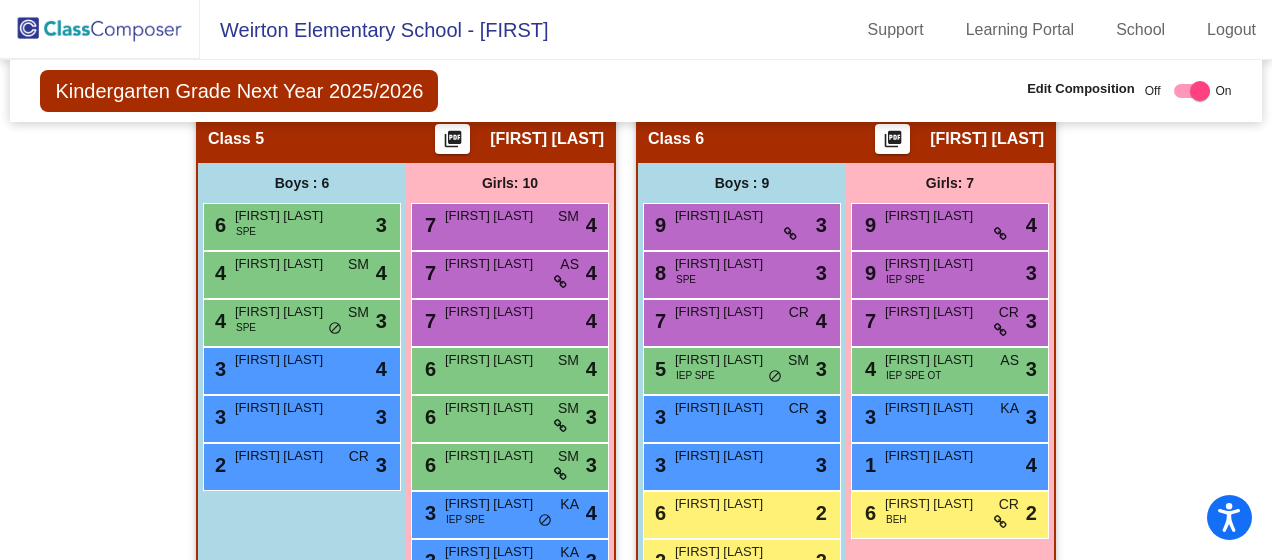 scroll, scrollTop: 2014, scrollLeft: 0, axis: vertical 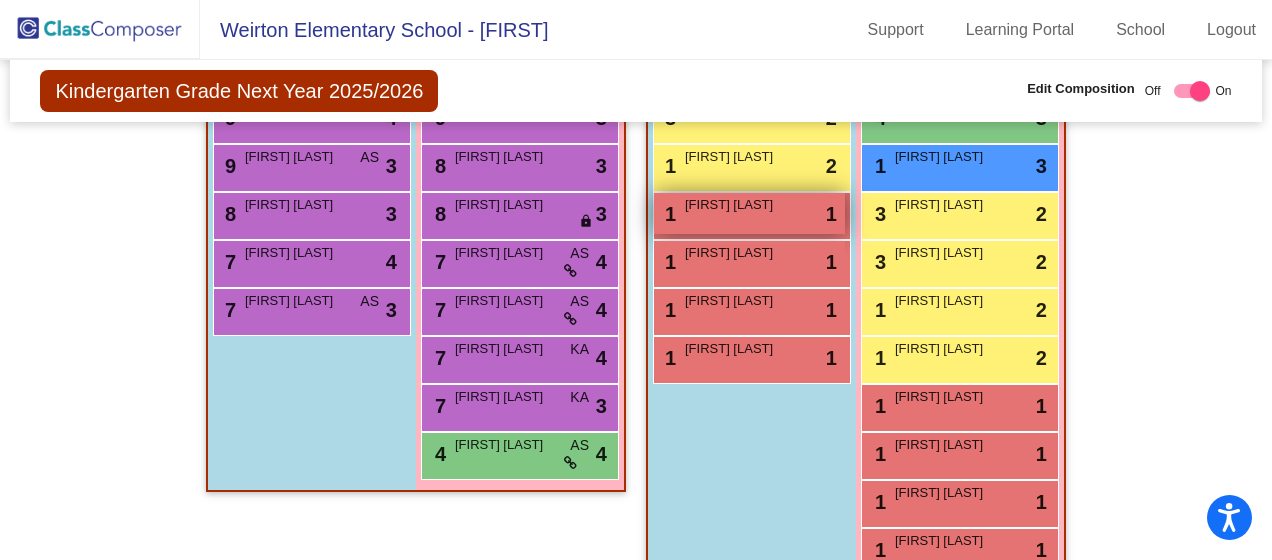 click on "[FIRST] [LAST]" at bounding box center [735, 205] 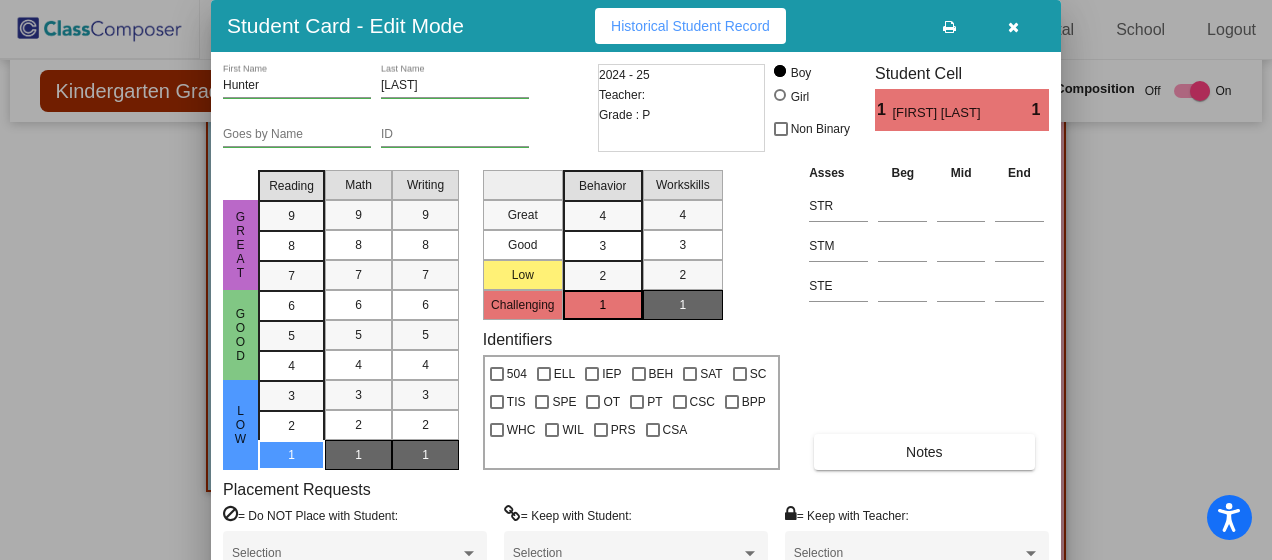 click at bounding box center (1013, 27) 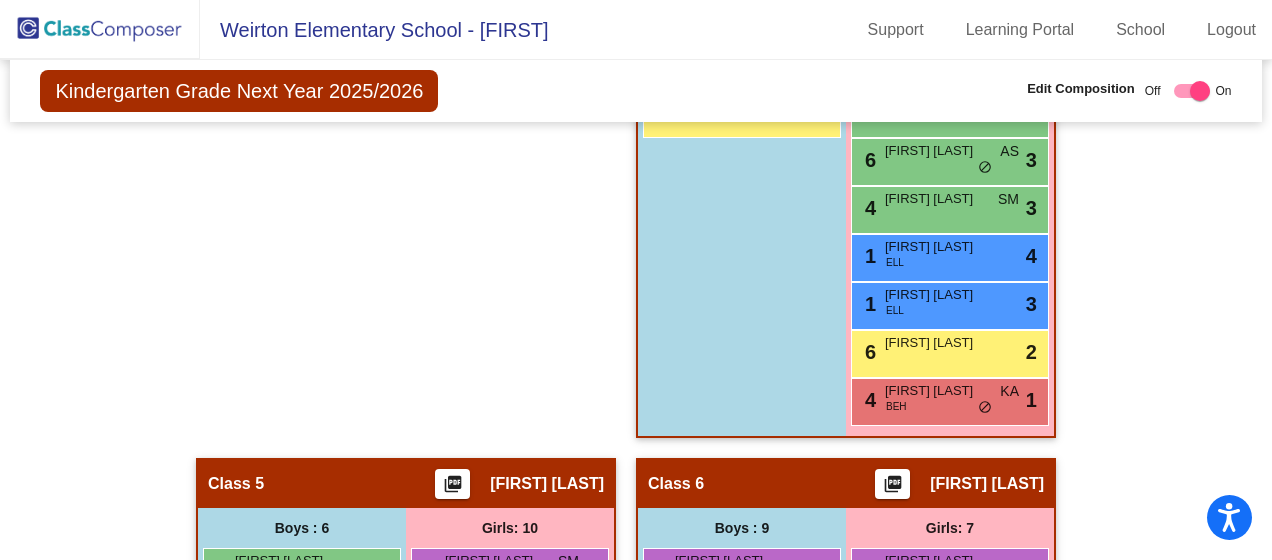 scroll, scrollTop: 1551, scrollLeft: 0, axis: vertical 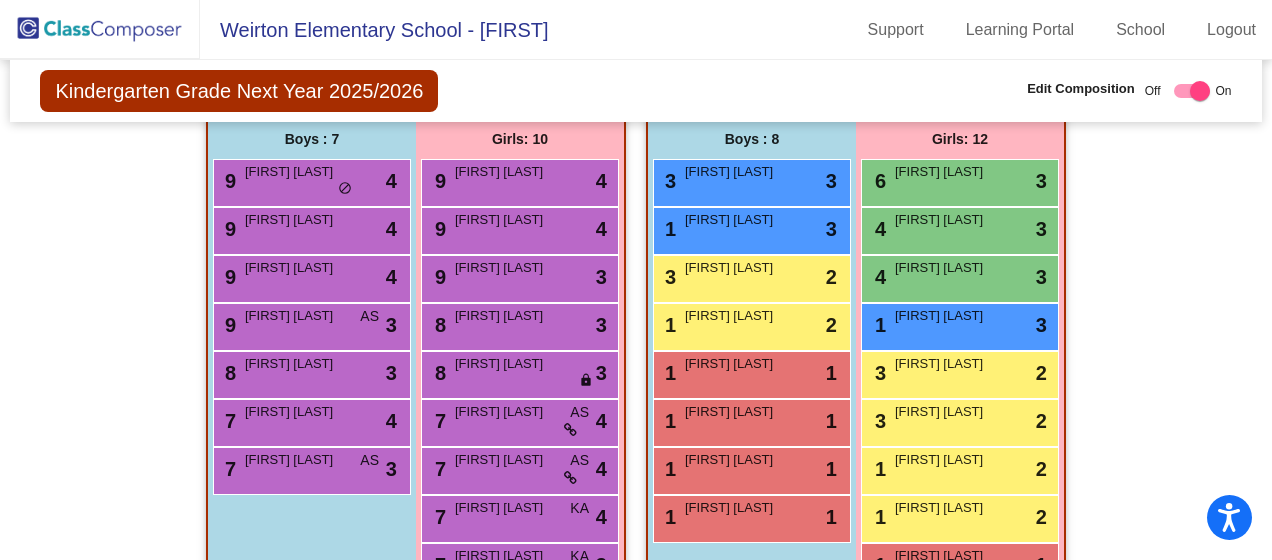 click at bounding box center (1192, 91) 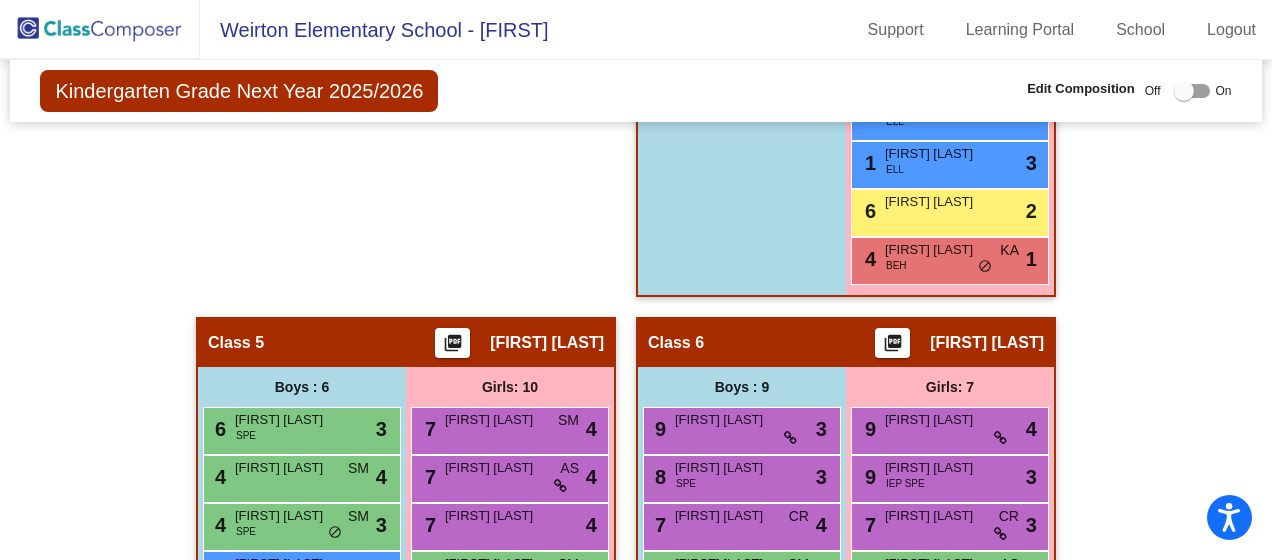 scroll, scrollTop: 992, scrollLeft: 0, axis: vertical 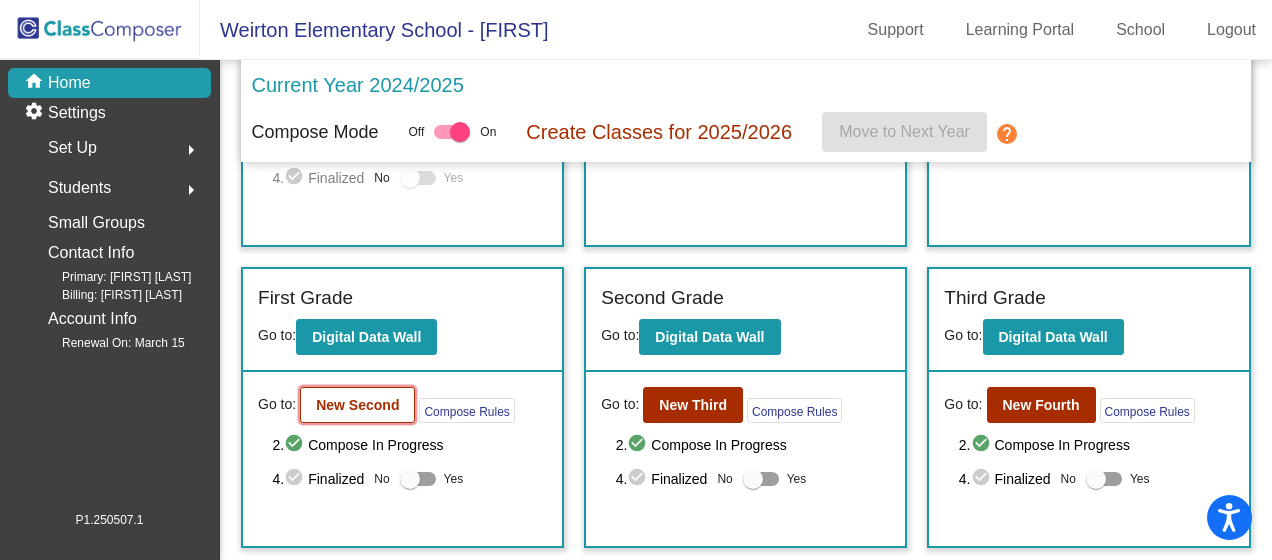 click on "New Second" 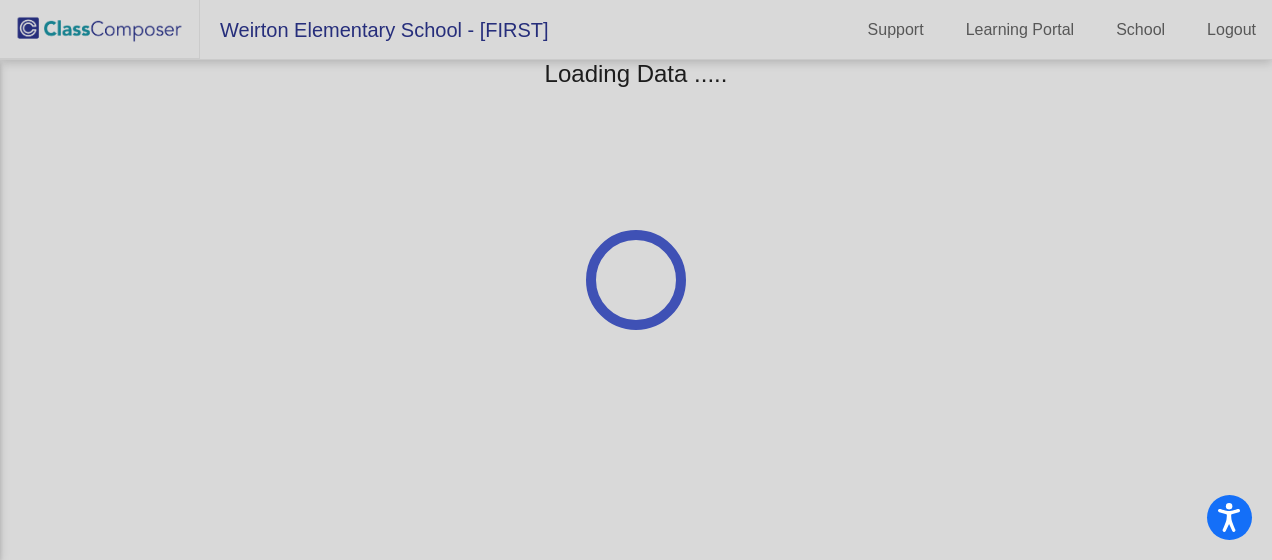 scroll, scrollTop: 0, scrollLeft: 0, axis: both 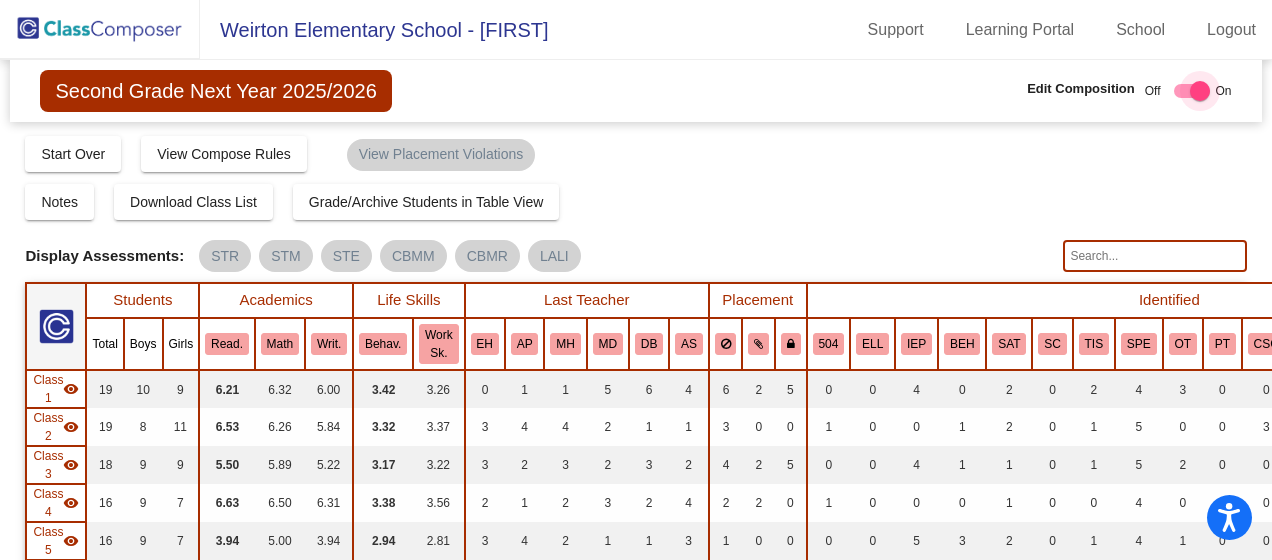 click at bounding box center [1192, 91] 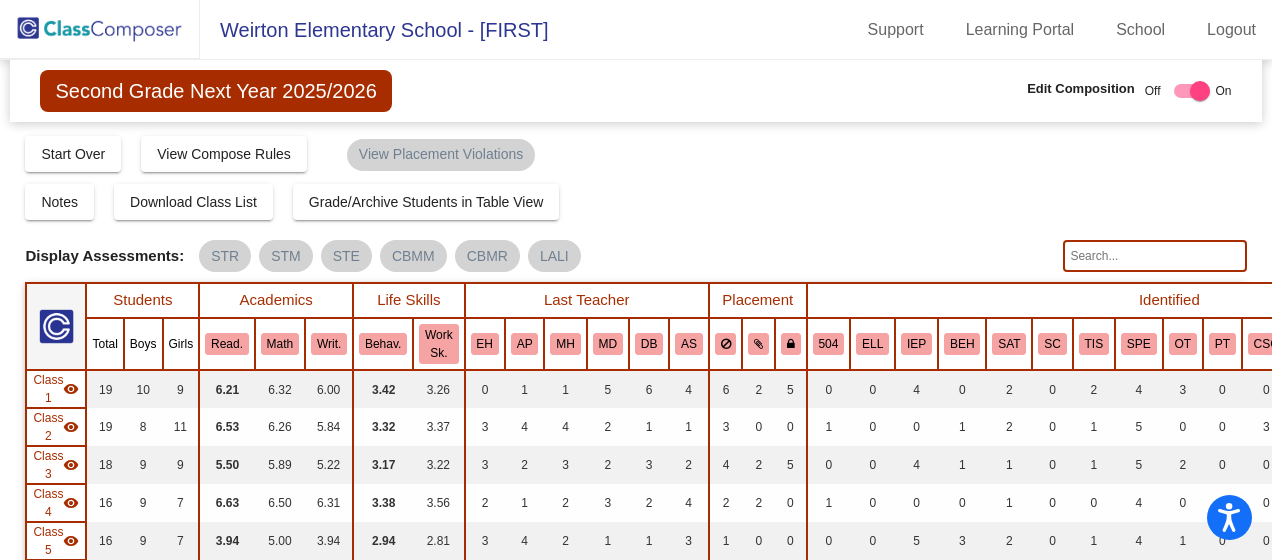 checkbox on "false" 